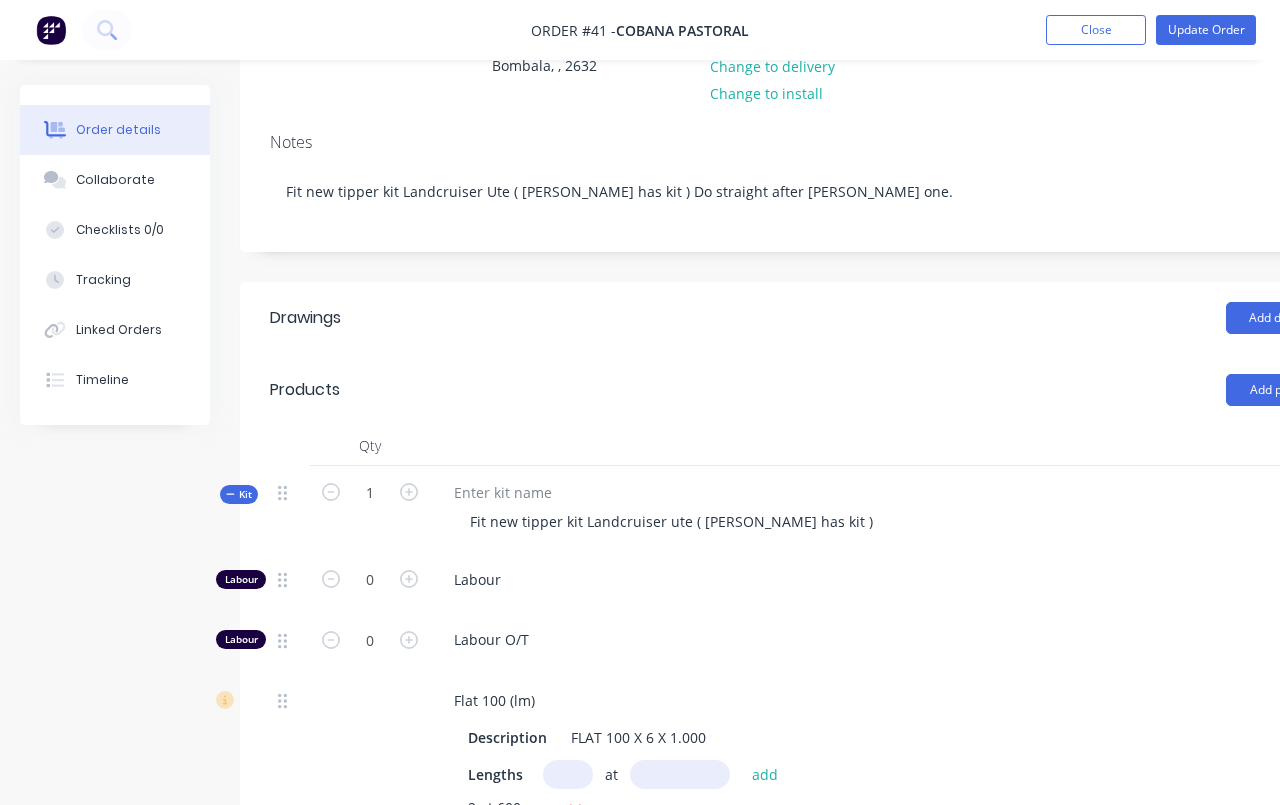 scroll, scrollTop: 277, scrollLeft: 0, axis: vertical 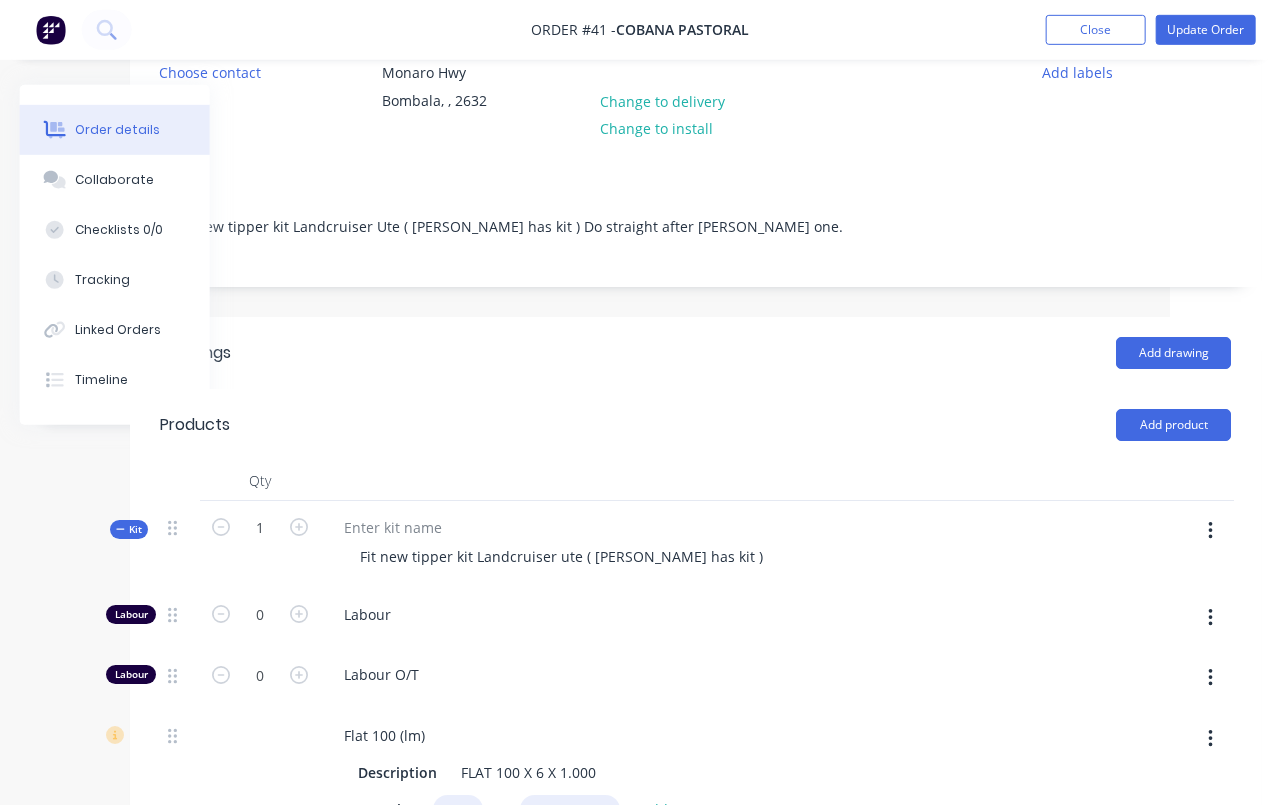 click at bounding box center [1210, 531] 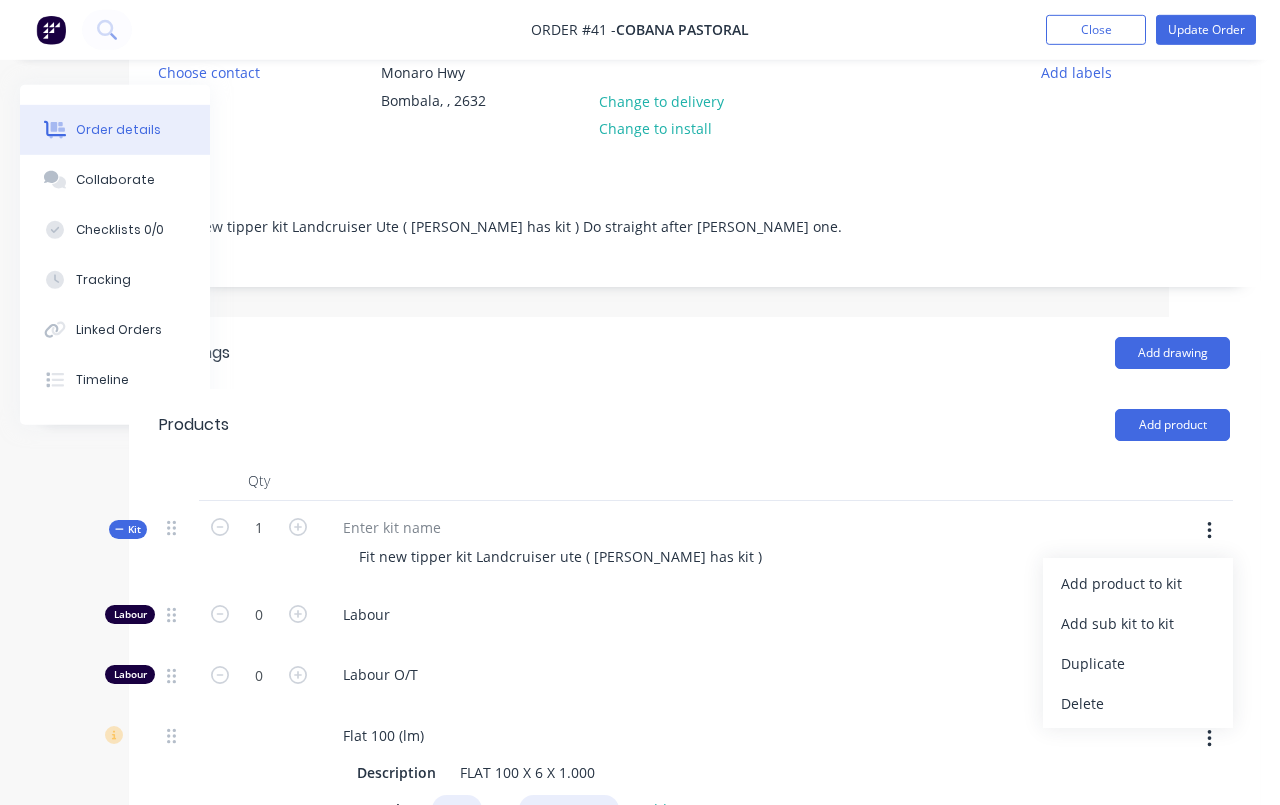 click on "Add product to kit" at bounding box center (1138, 583) 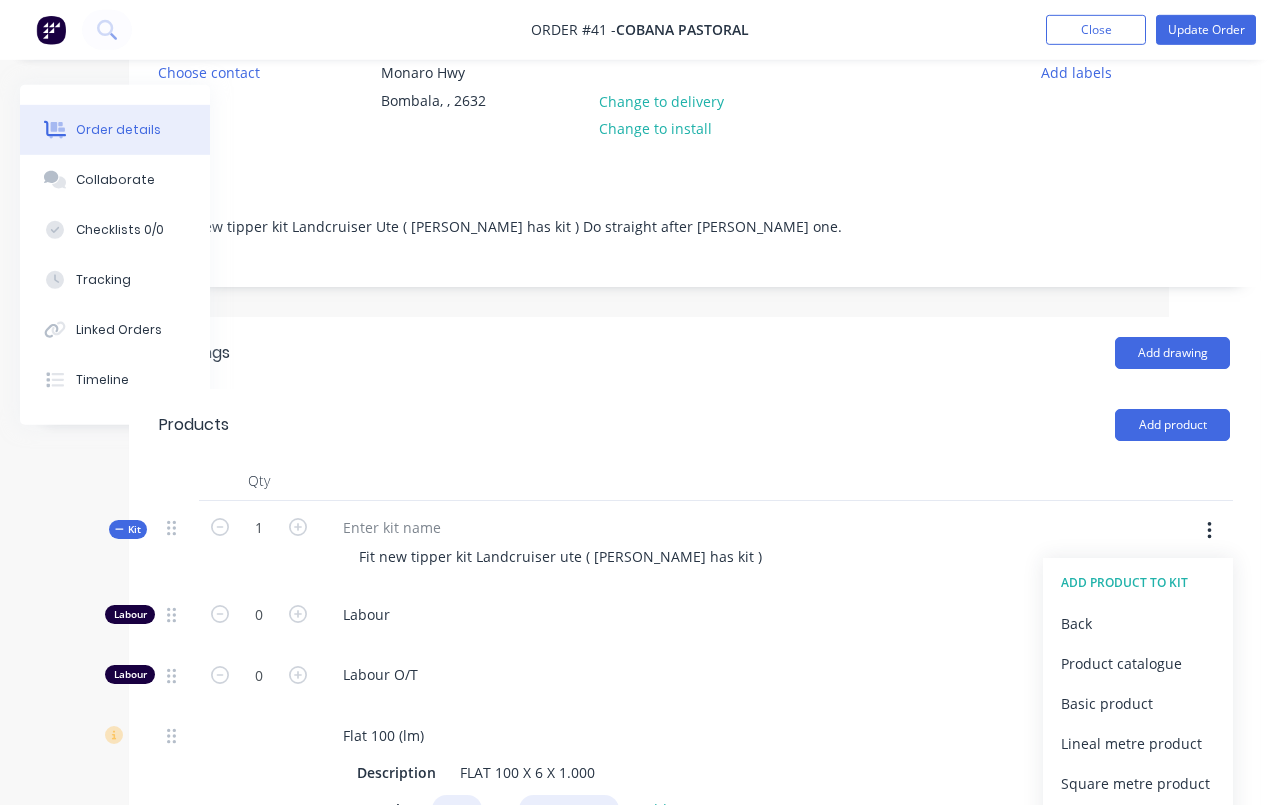 click on "Product catalogue" at bounding box center (1138, 663) 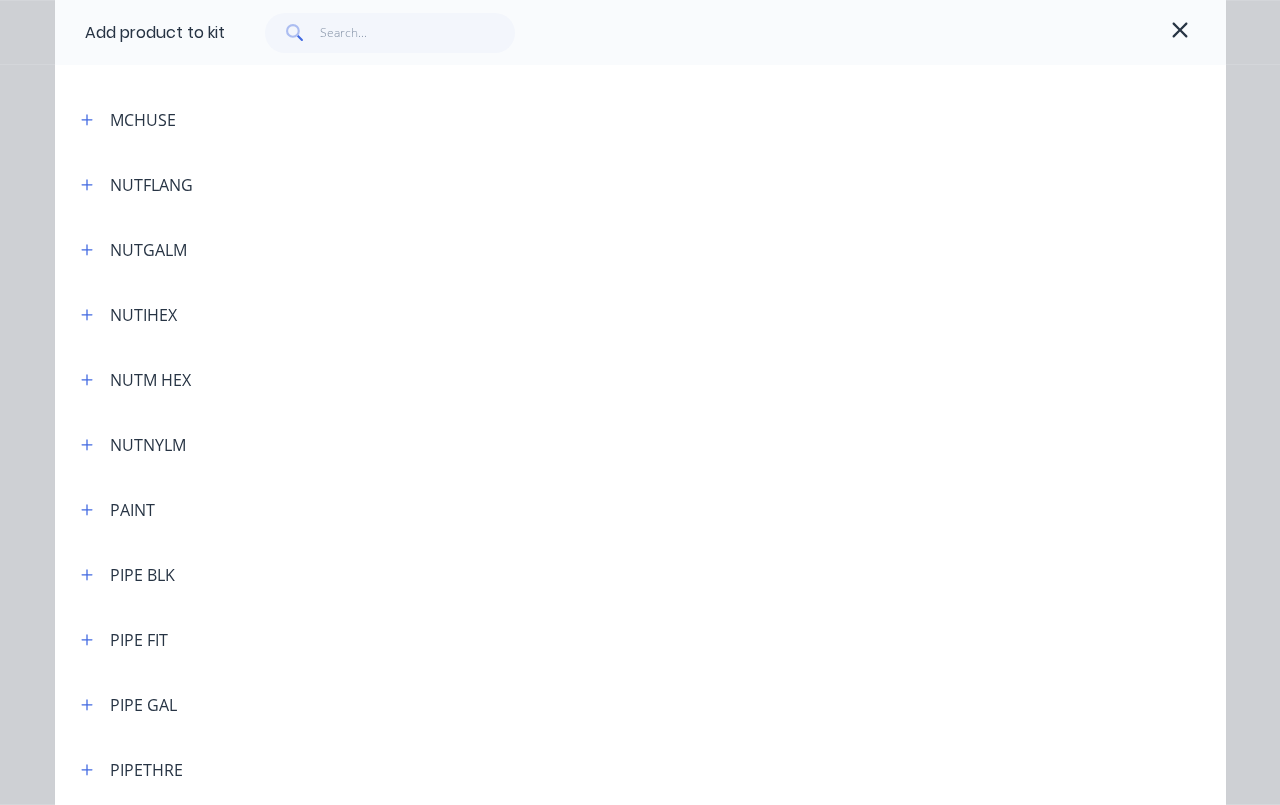 scroll, scrollTop: 4159, scrollLeft: 0, axis: vertical 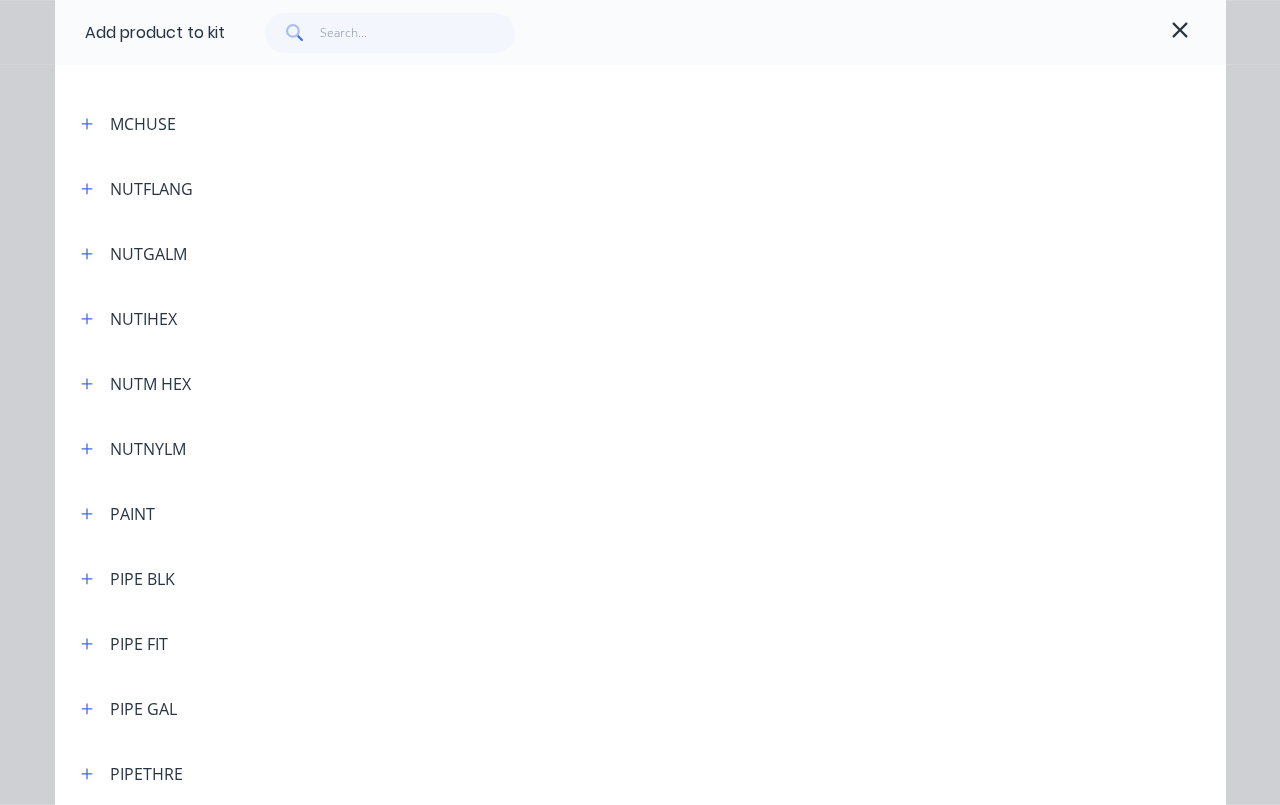 click on "NUTIHEX" at bounding box center (143, 319) 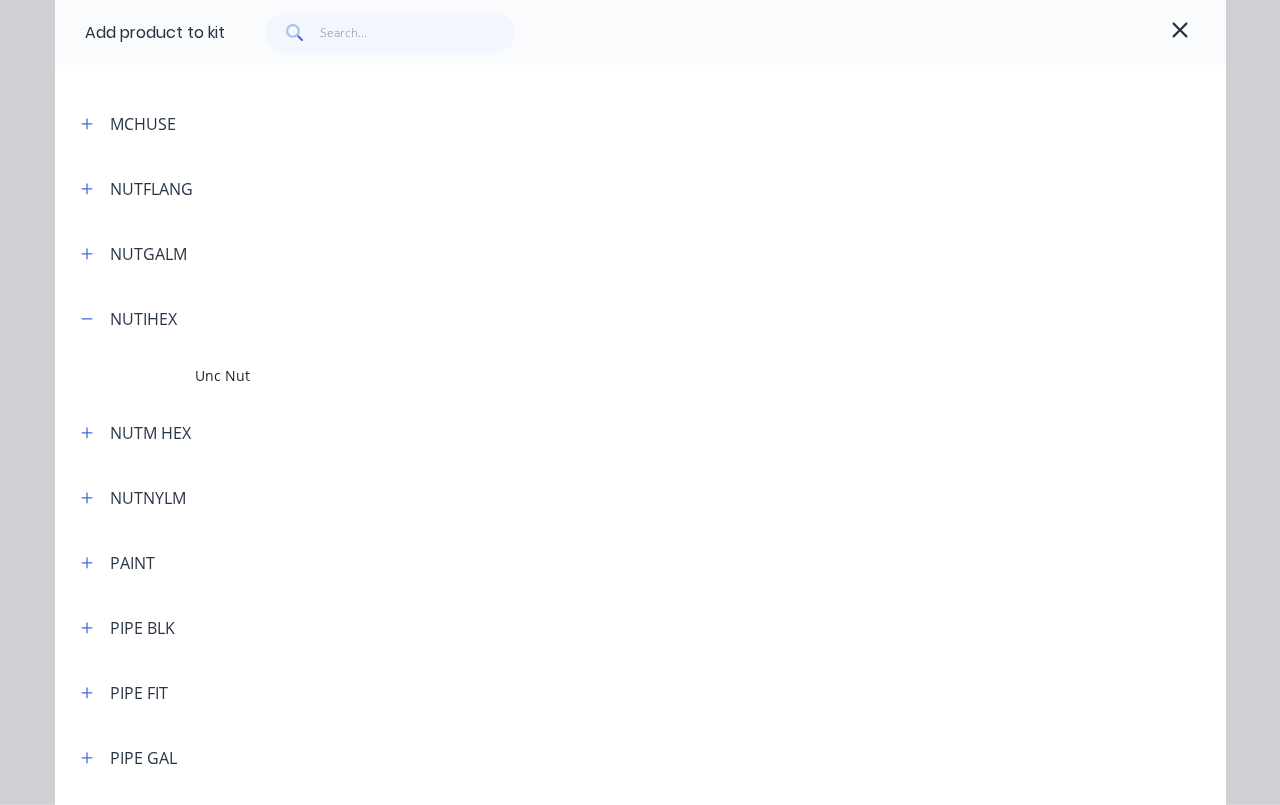 click on "Unc Nut" at bounding box center (710, 376) 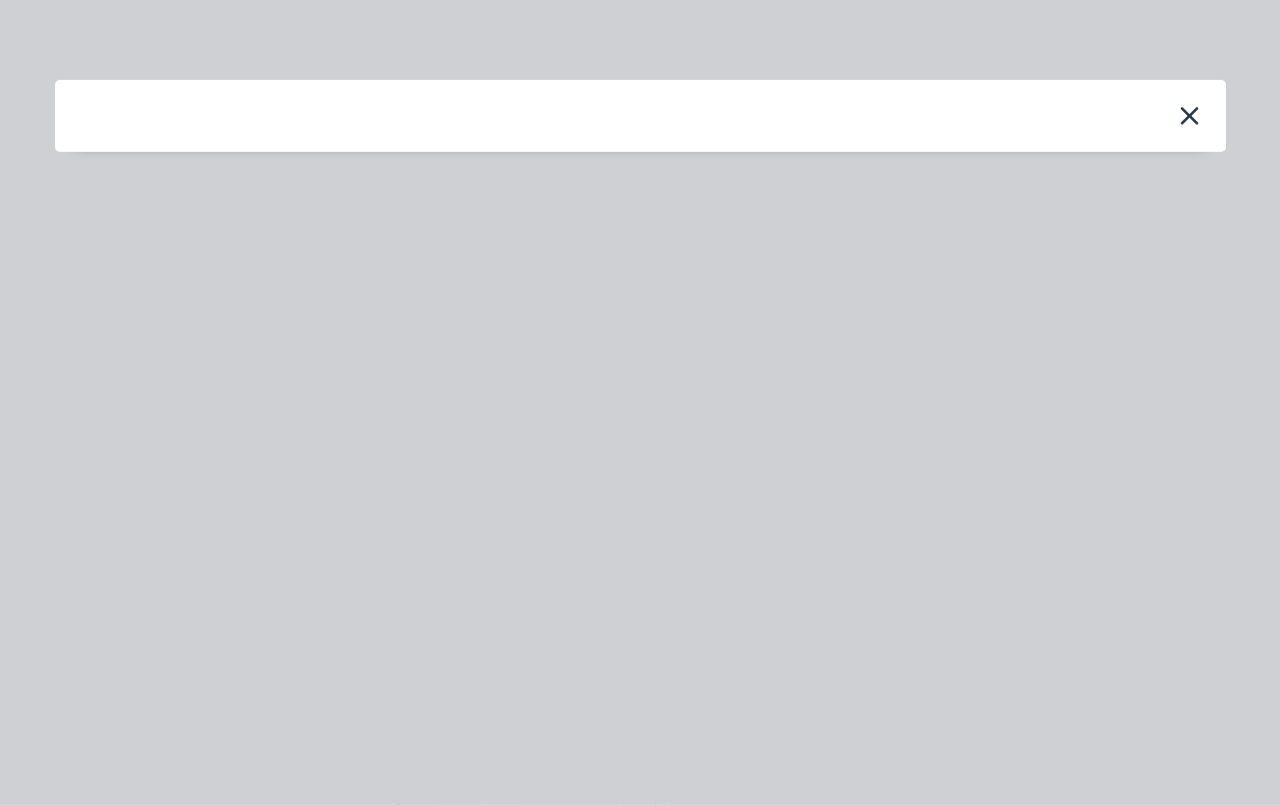 click at bounding box center [640, 402] 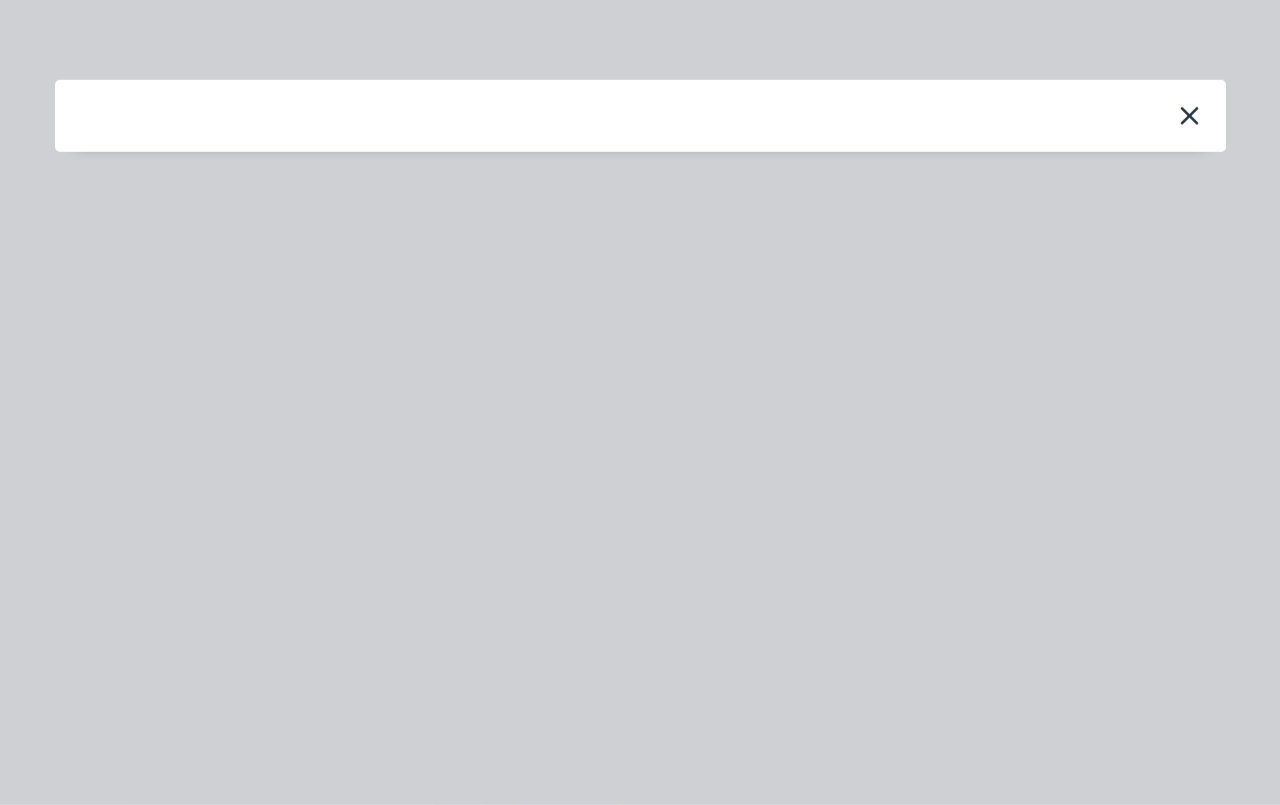 click 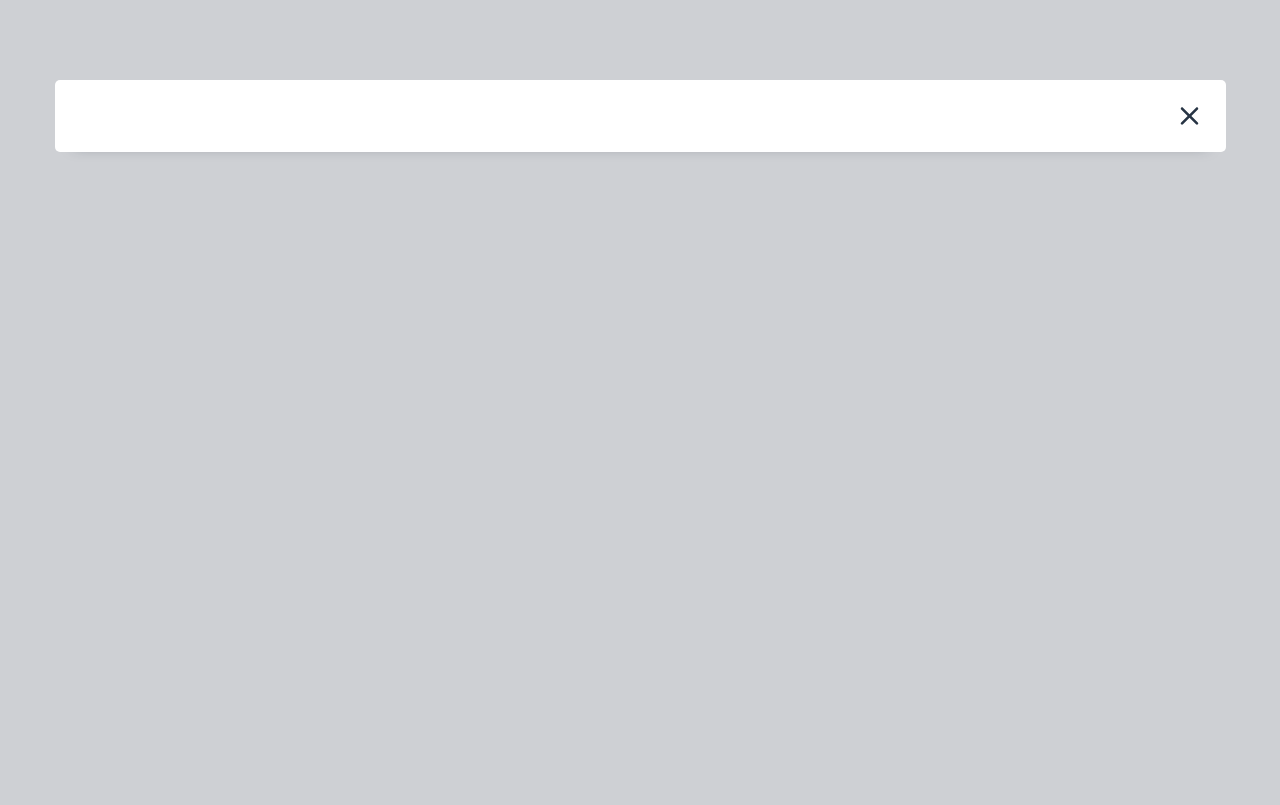 scroll, scrollTop: 0, scrollLeft: 0, axis: both 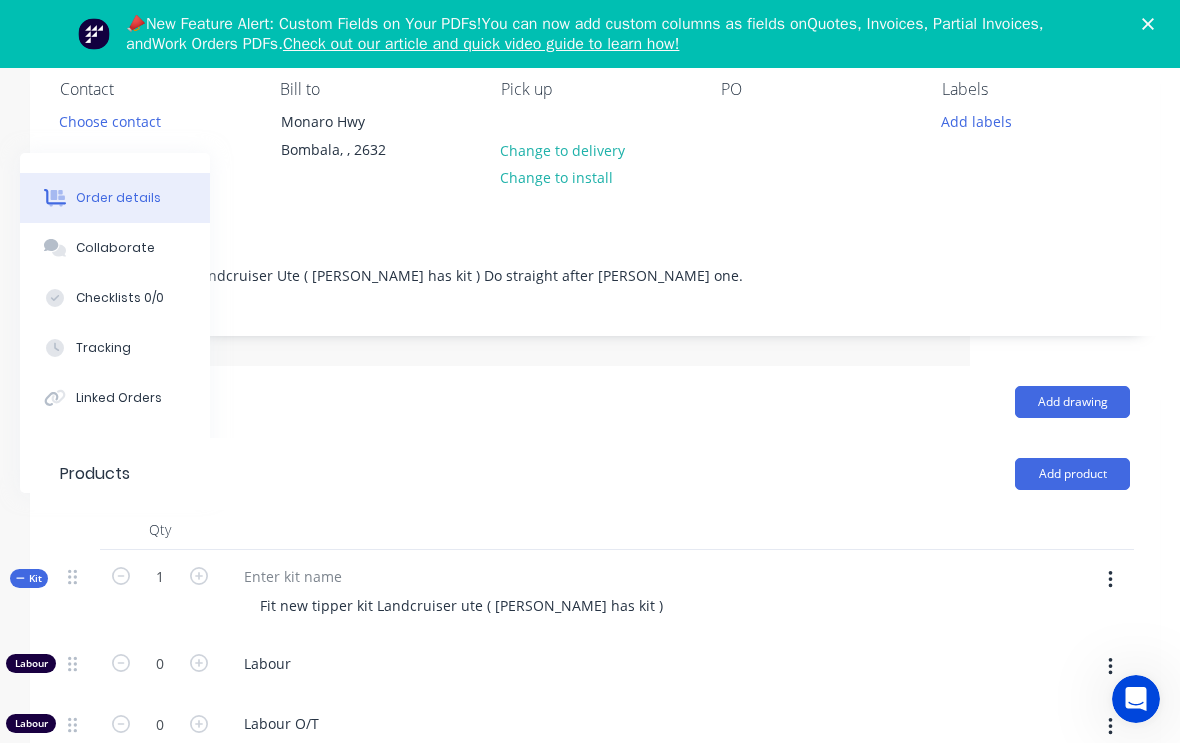 click at bounding box center (1110, 580) 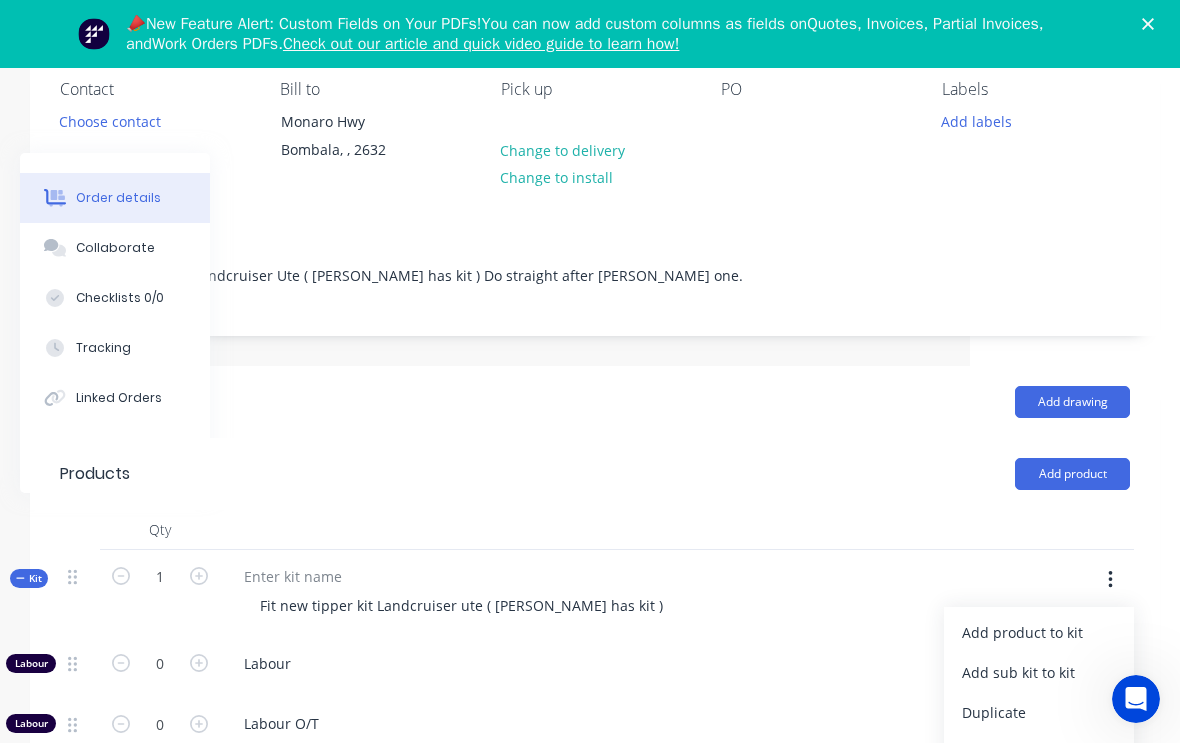click on "Add product to kit" at bounding box center [1039, 632] 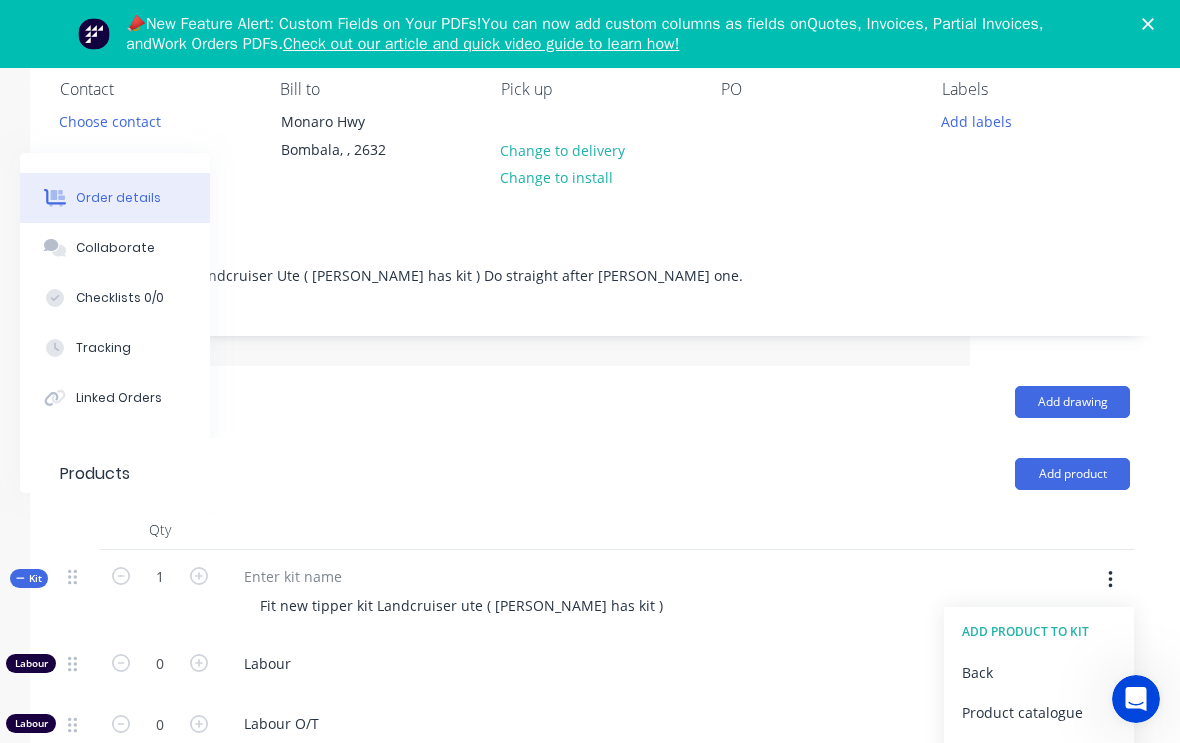 click on "Product catalogue" at bounding box center (1039, 712) 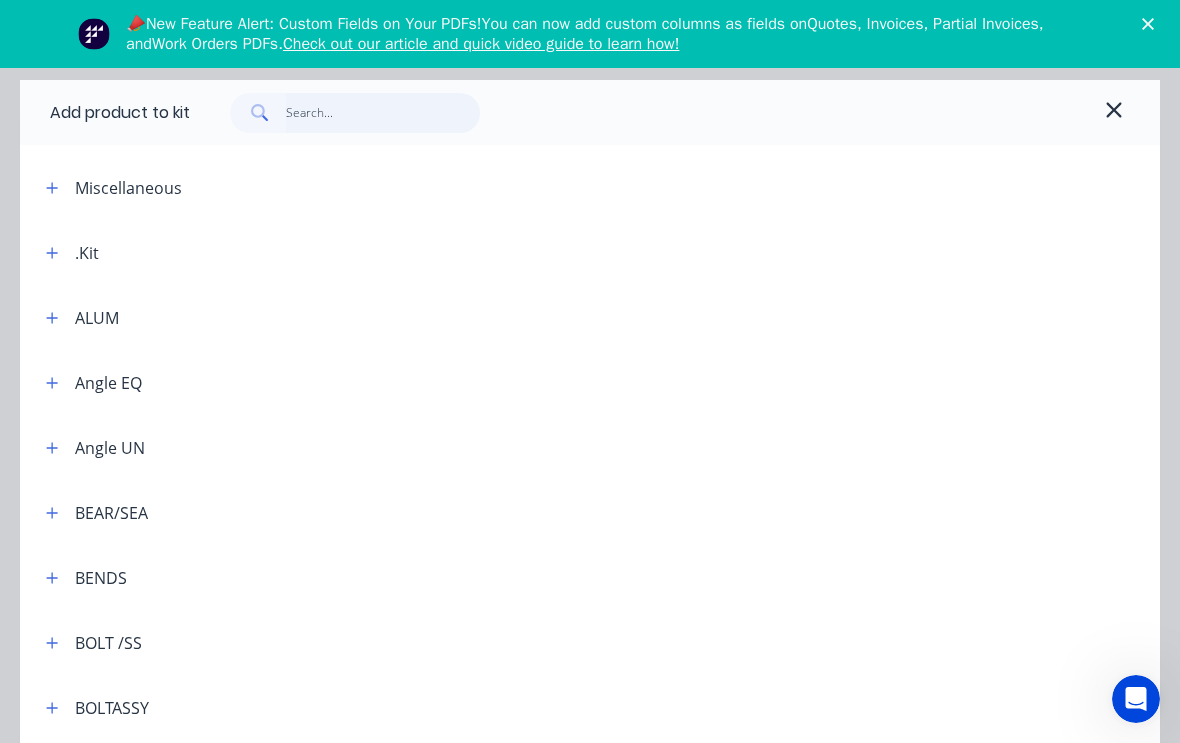 click at bounding box center [383, 113] 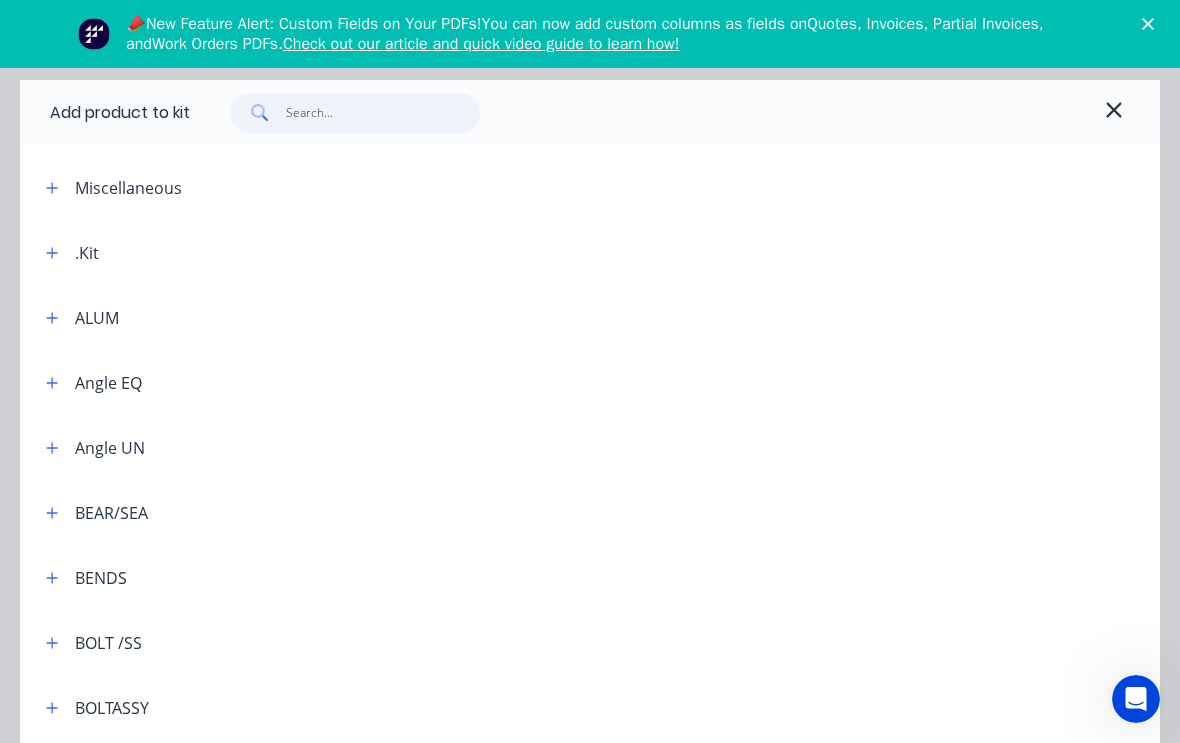 scroll, scrollTop: 239, scrollLeft: 210, axis: both 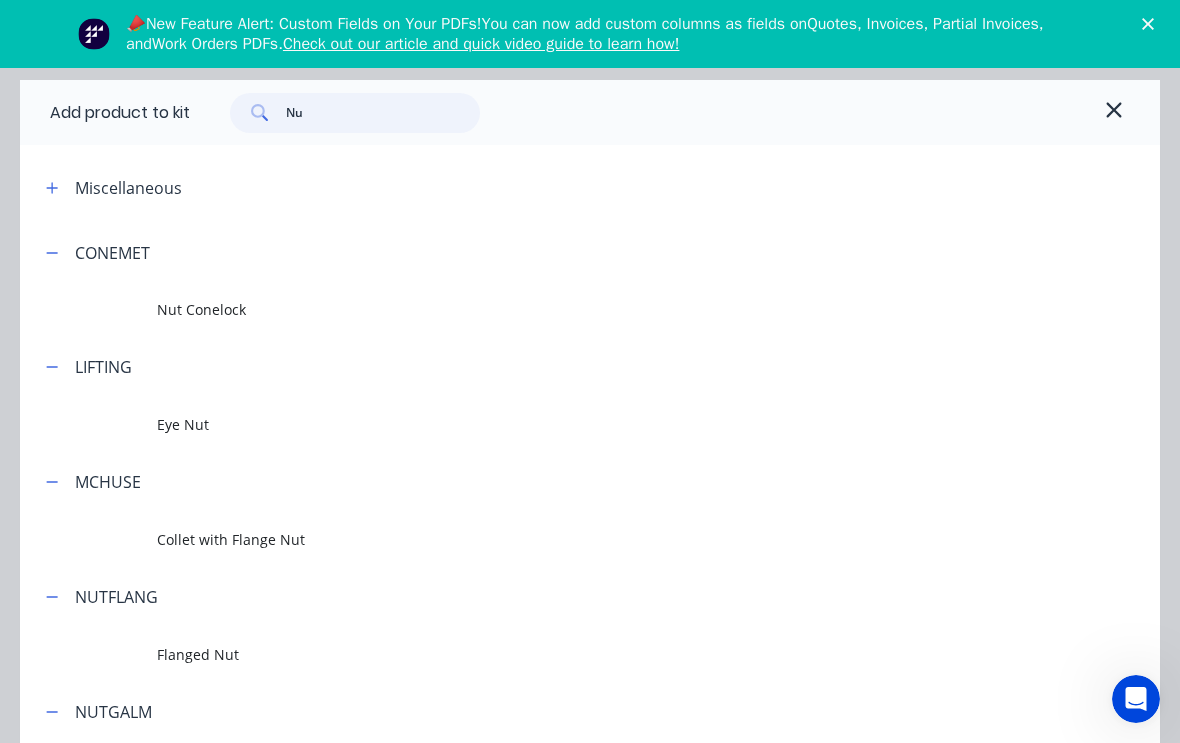 type on "N" 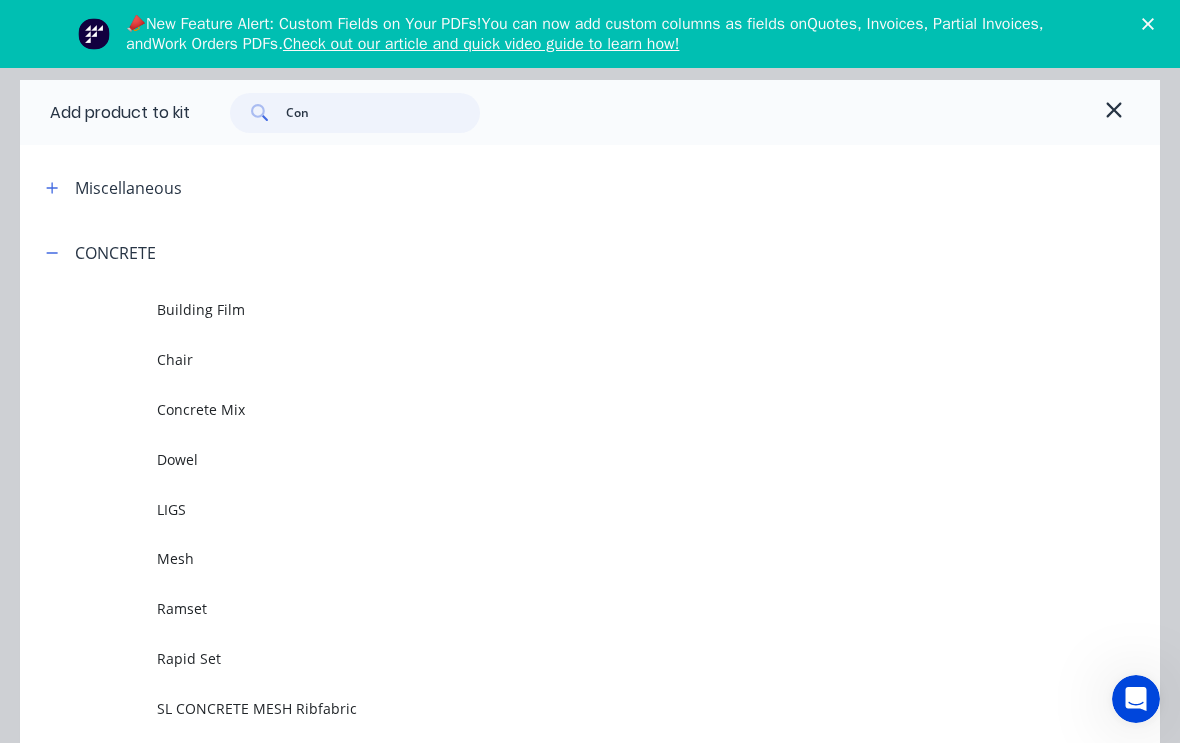 type on "Cone" 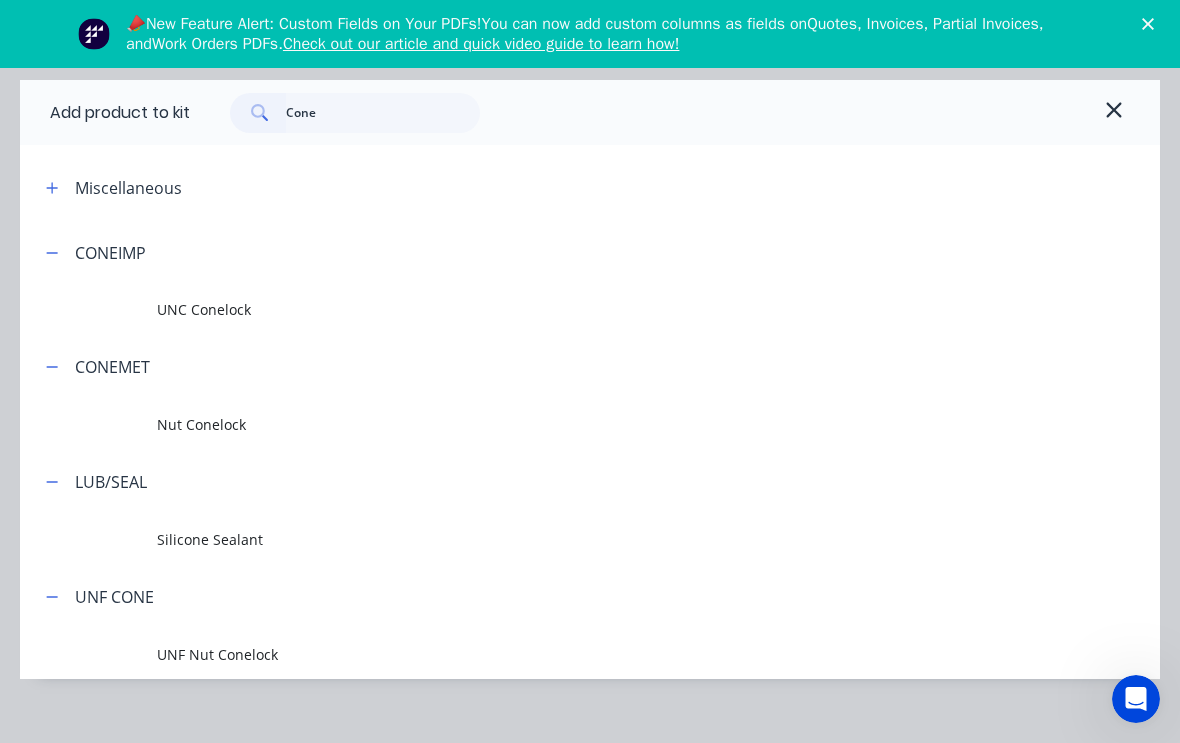 scroll, scrollTop: 240, scrollLeft: 210, axis: both 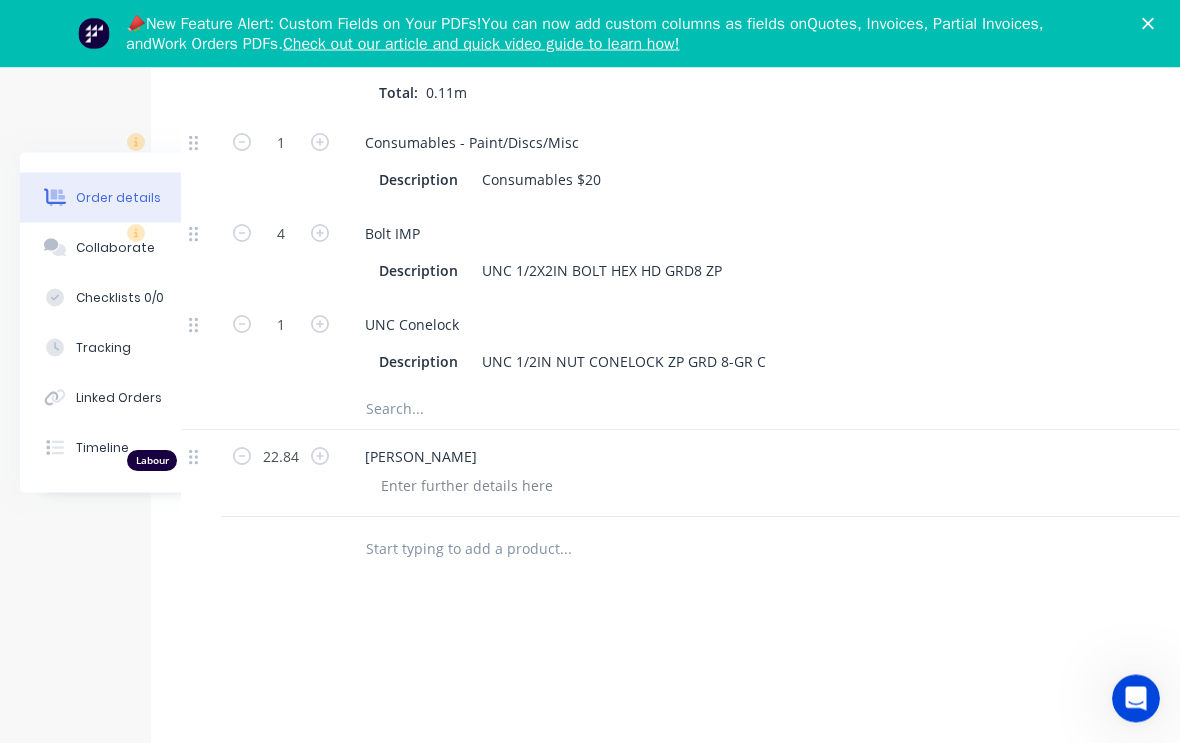click 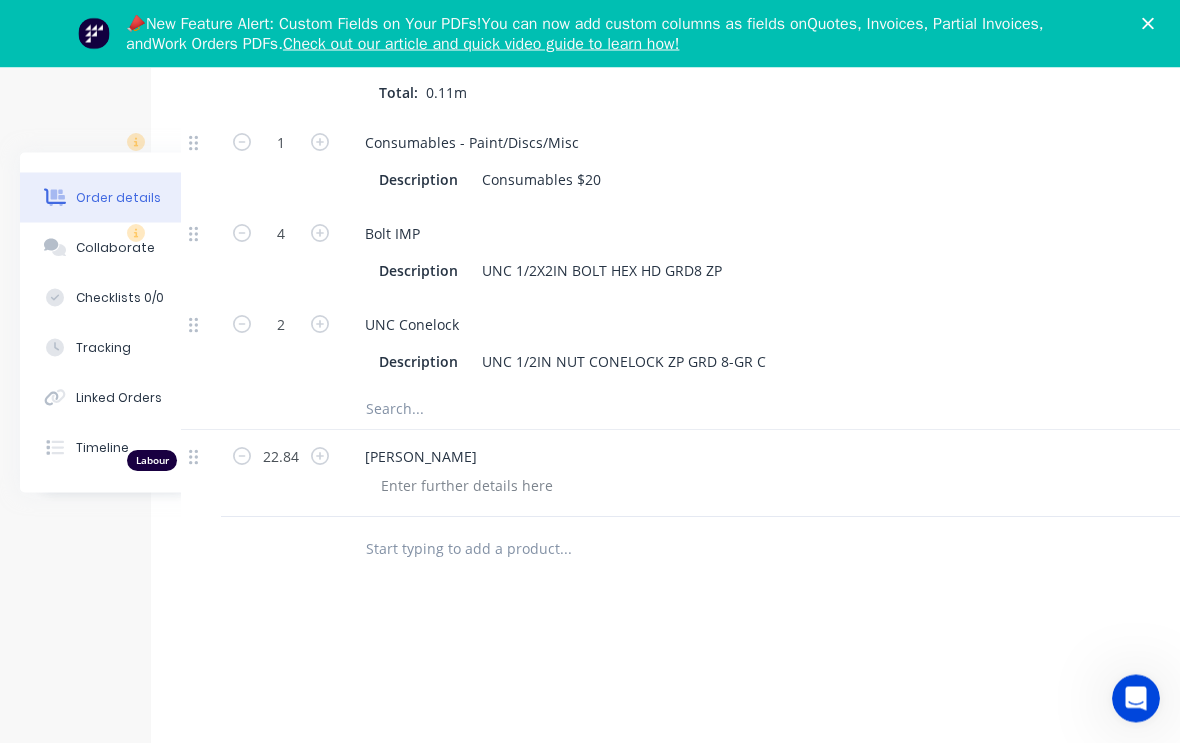 scroll, scrollTop: 2939, scrollLeft: 89, axis: both 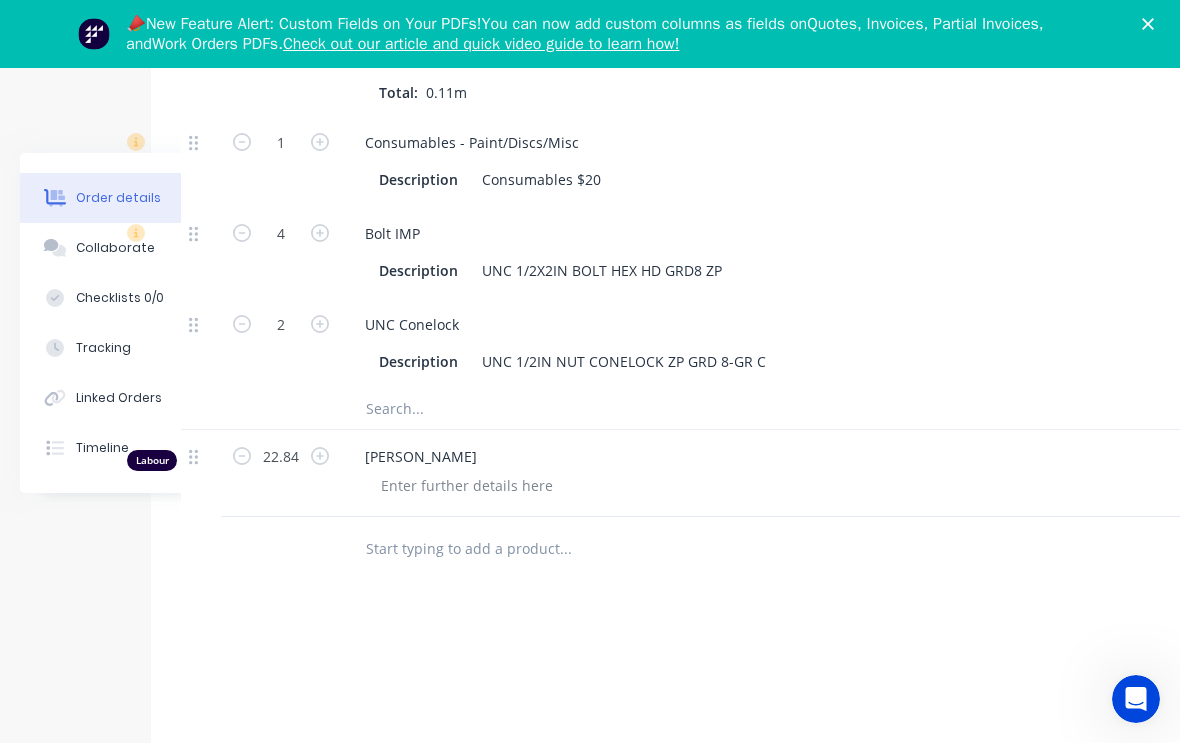 click 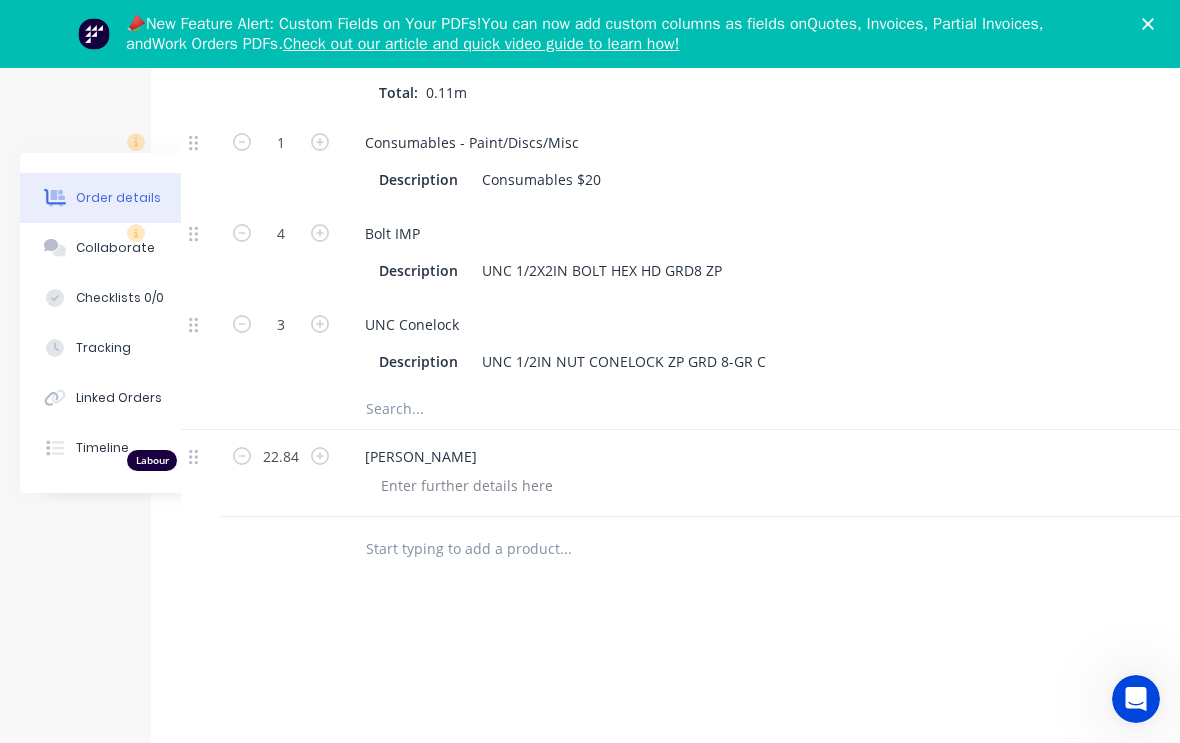 click 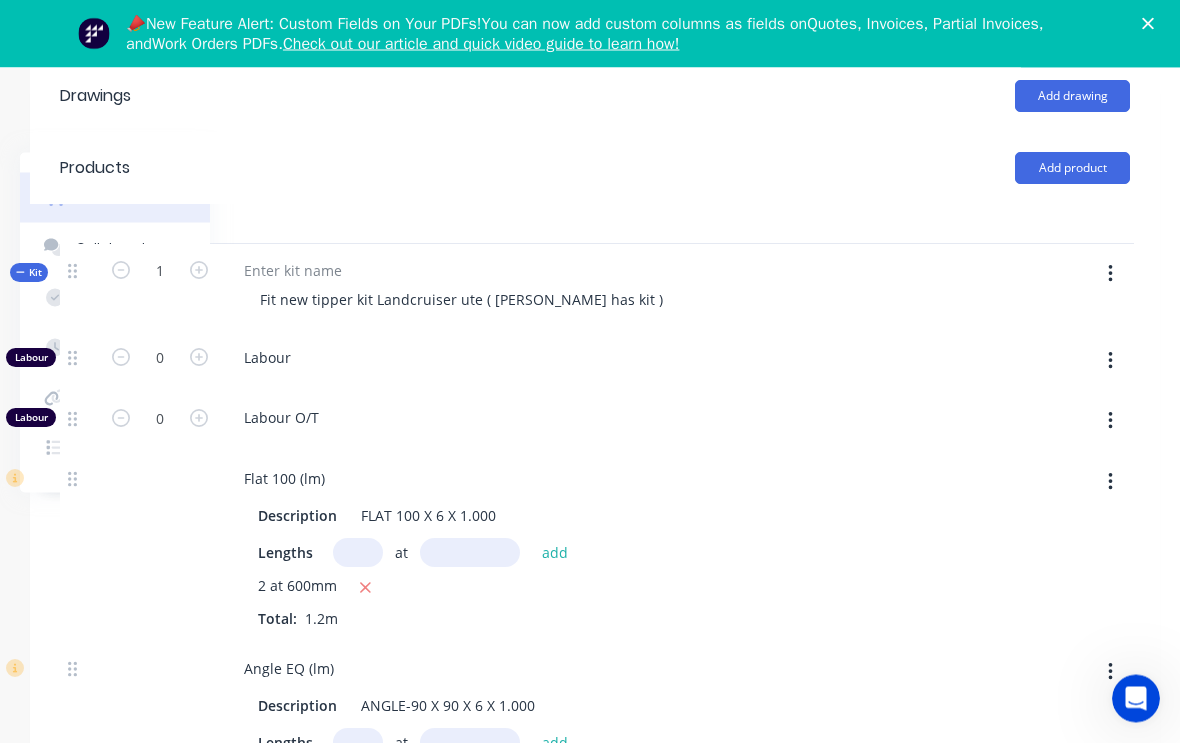 scroll, scrollTop: 539, scrollLeft: 210, axis: both 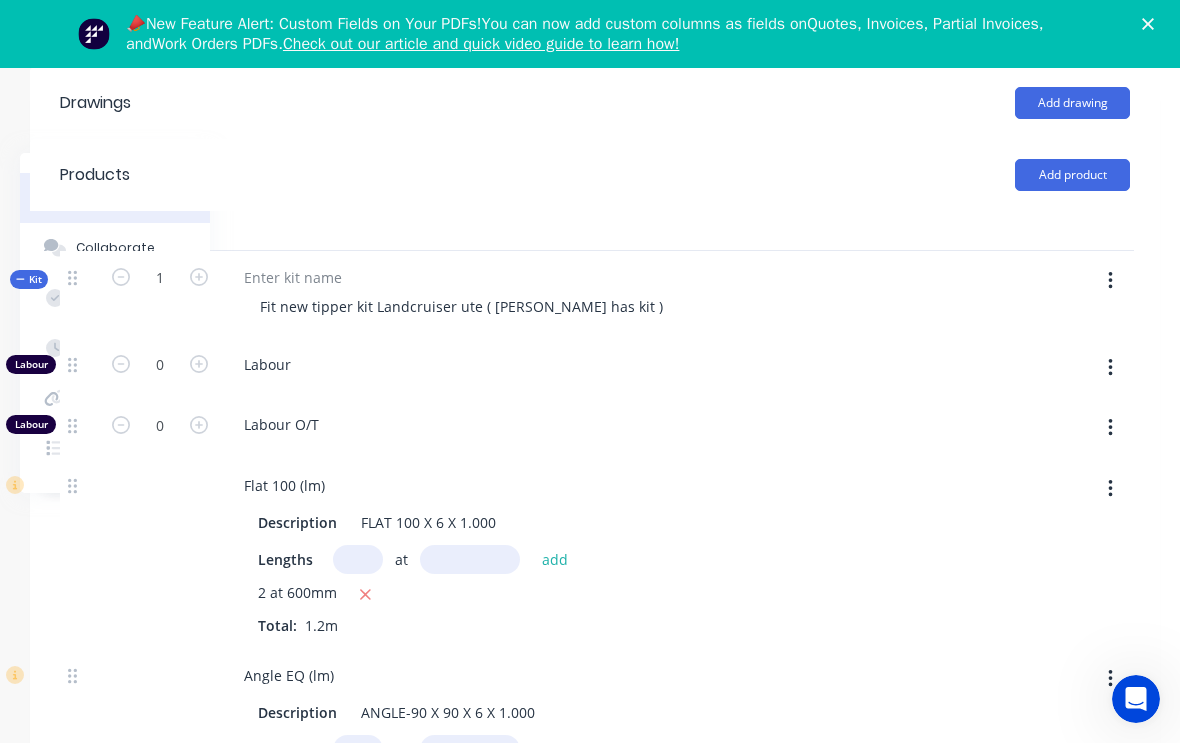 click at bounding box center (1110, 281) 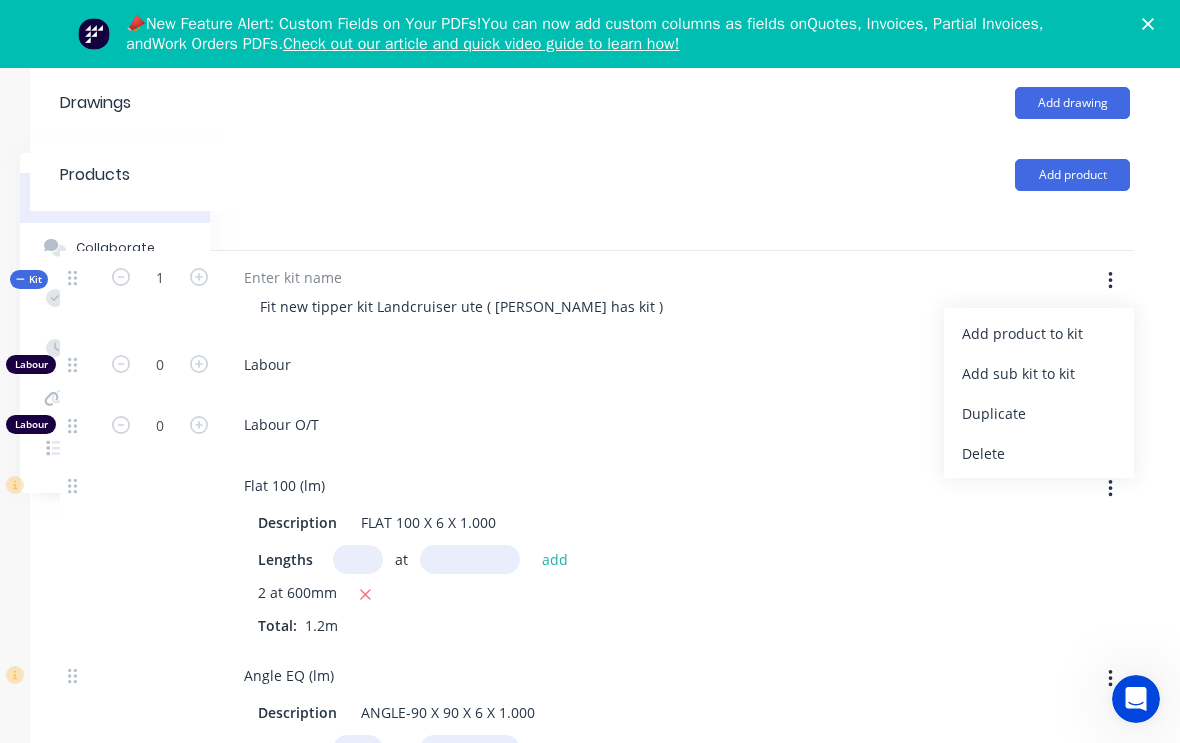 click on "Add product to kit" at bounding box center [1039, 333] 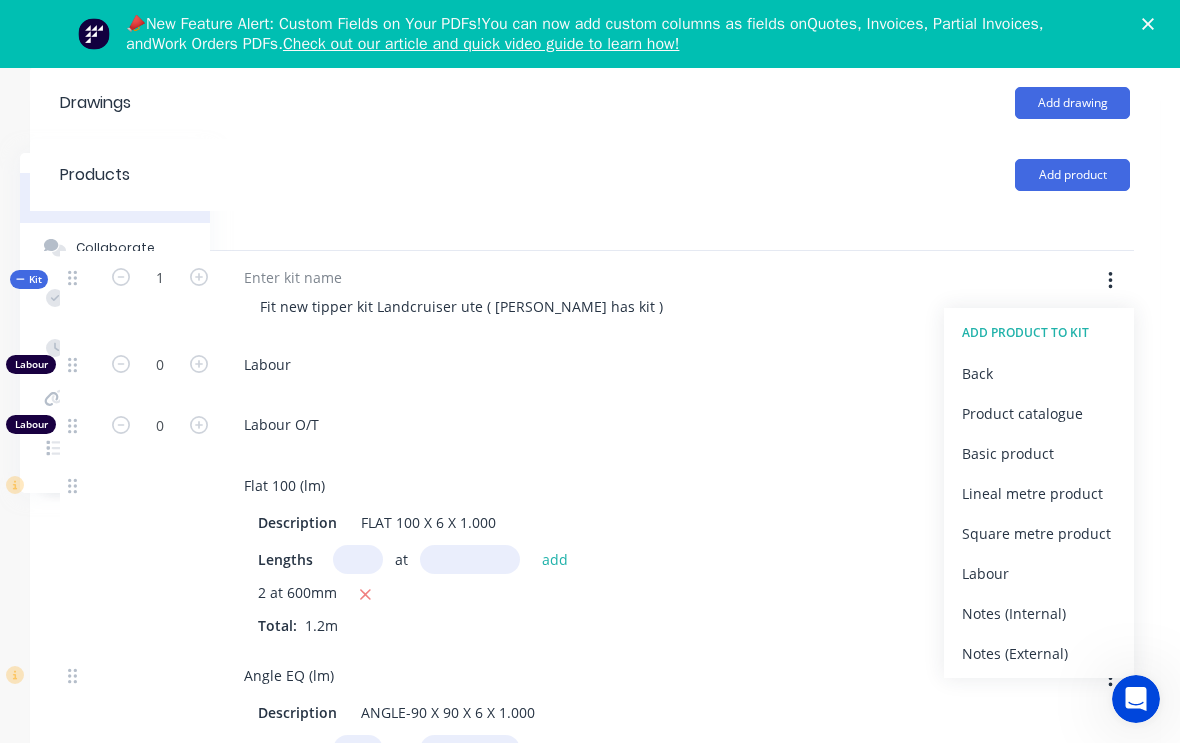 click on "Product catalogue" at bounding box center [1039, 413] 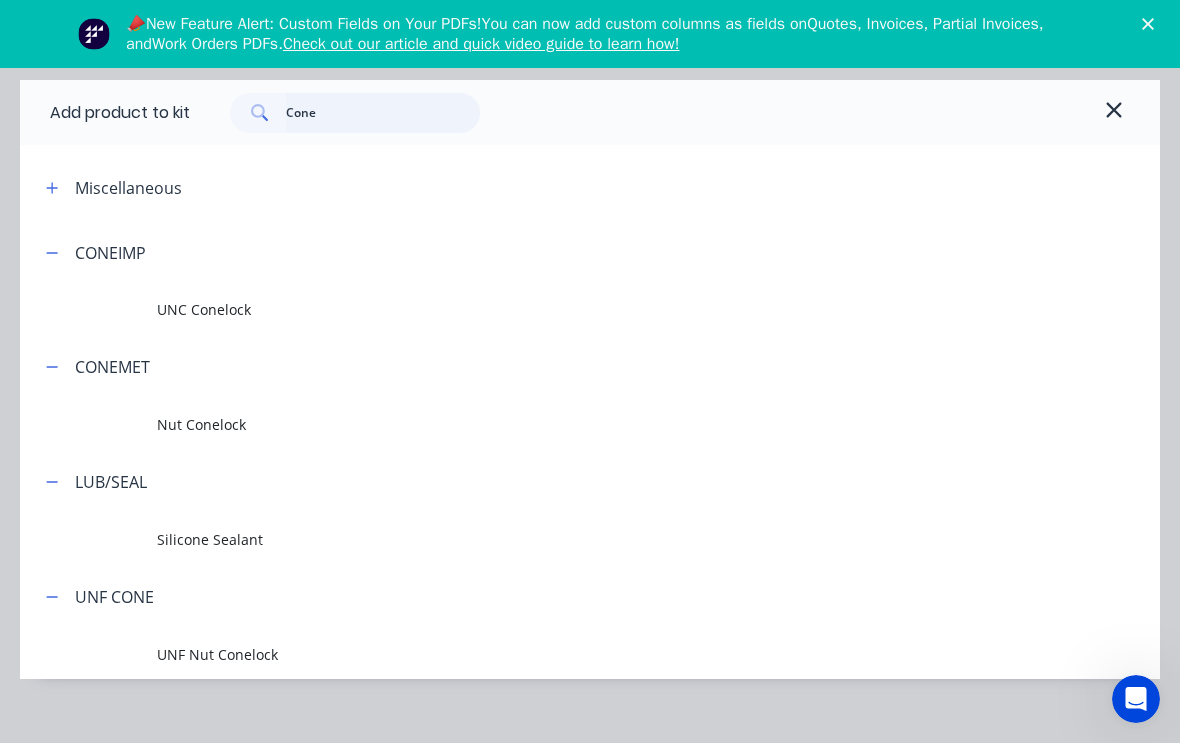click on "Cone" at bounding box center (383, 113) 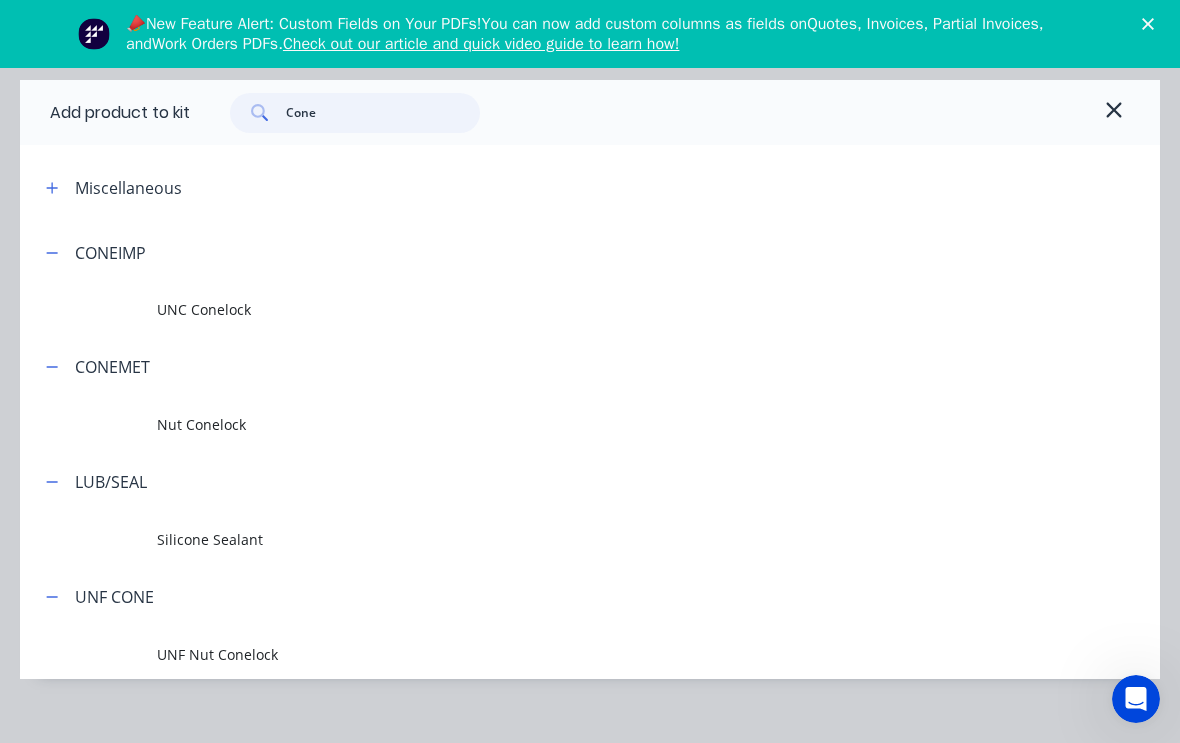 click on "Cone" at bounding box center [383, 113] 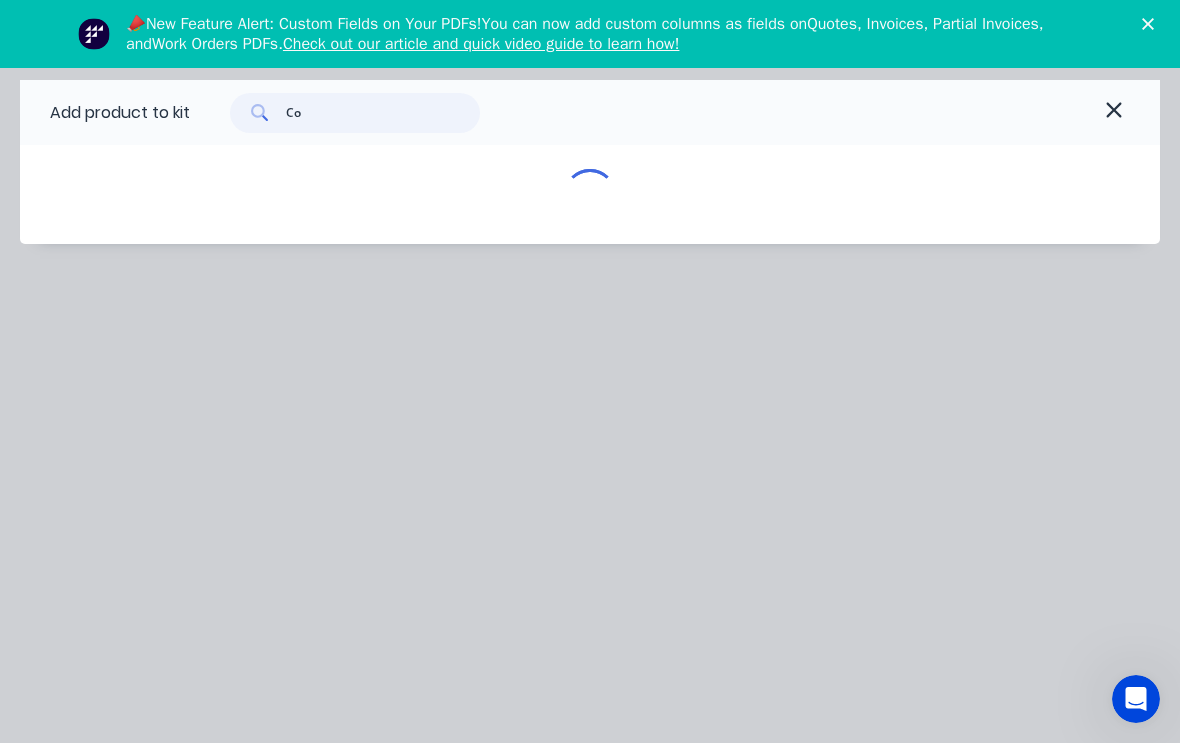 type on "C" 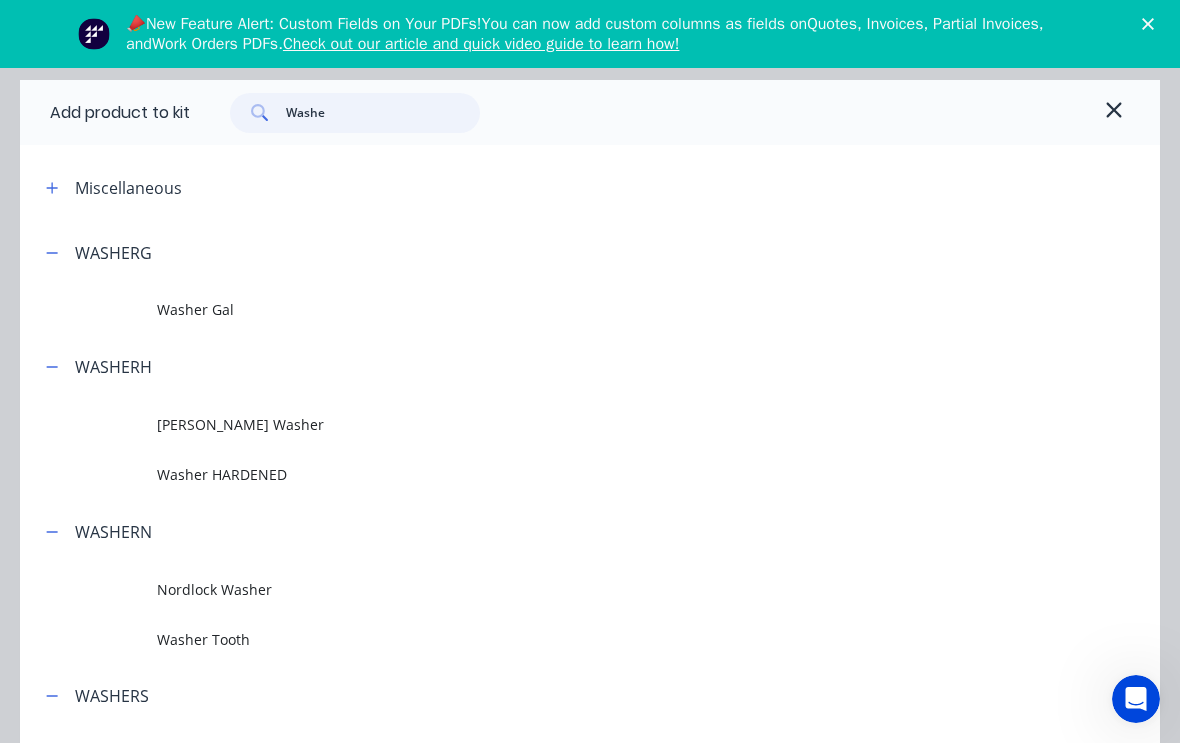 type on "Washer" 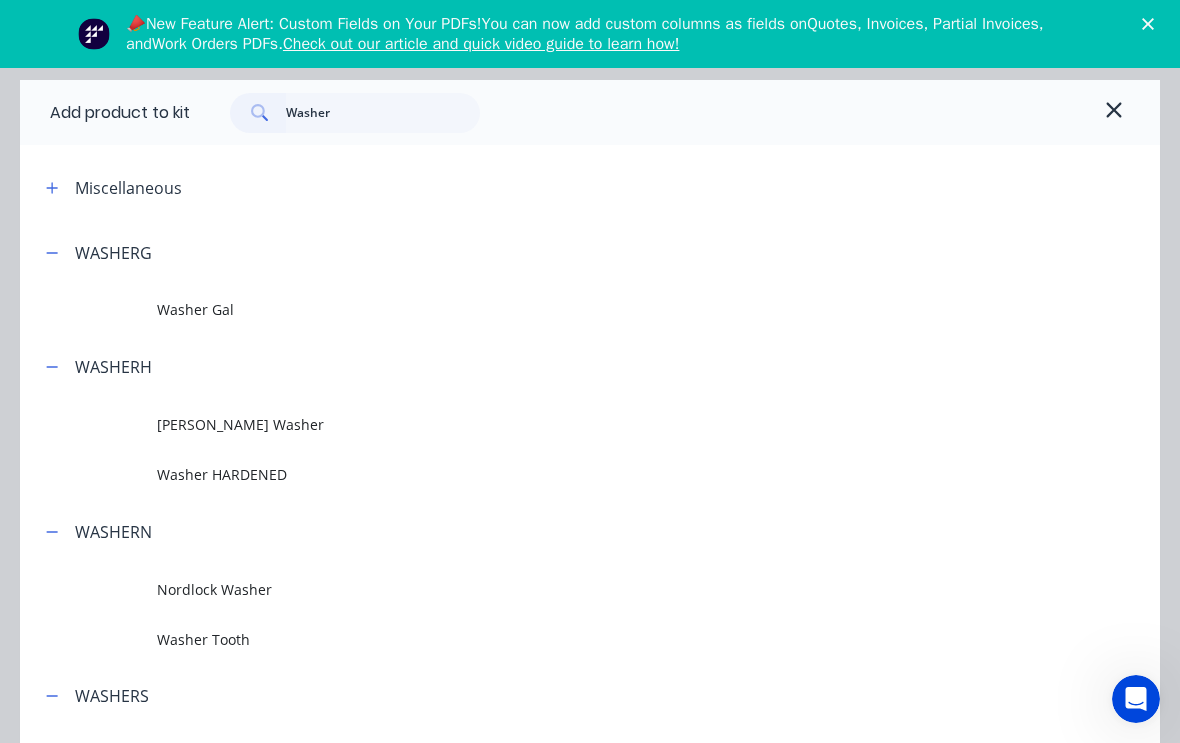 click on "Washer HARDENED" at bounding box center [558, 474] 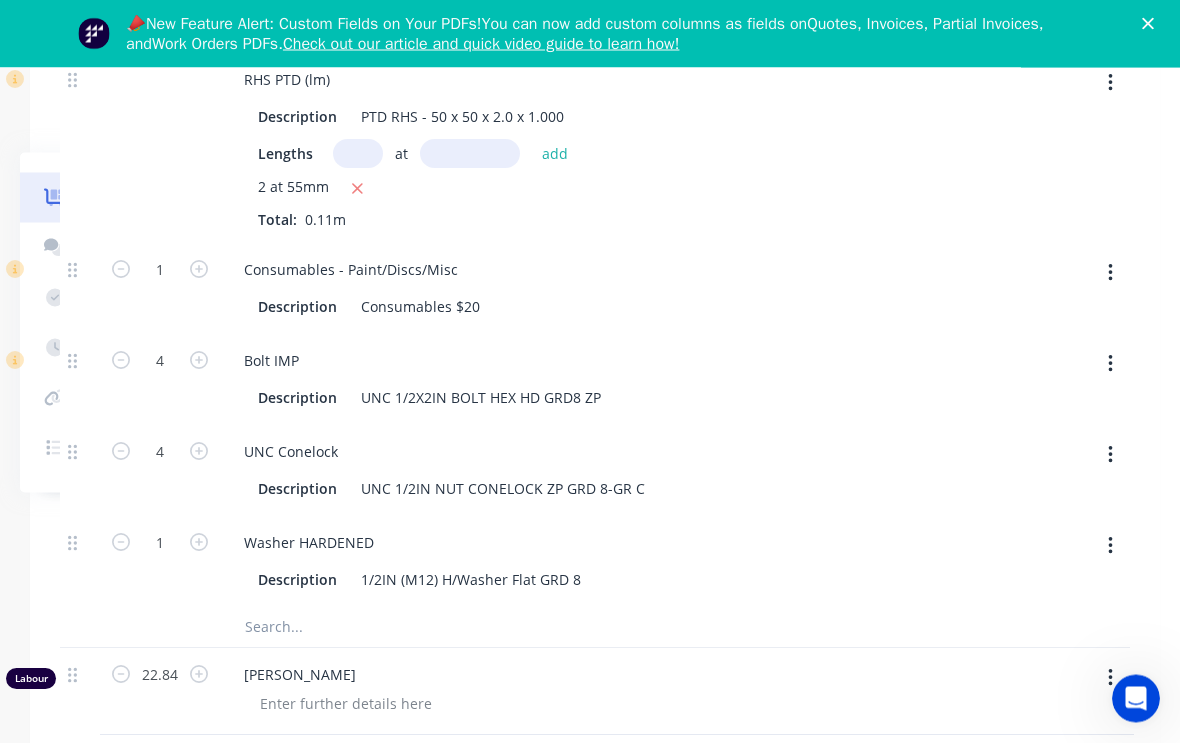click 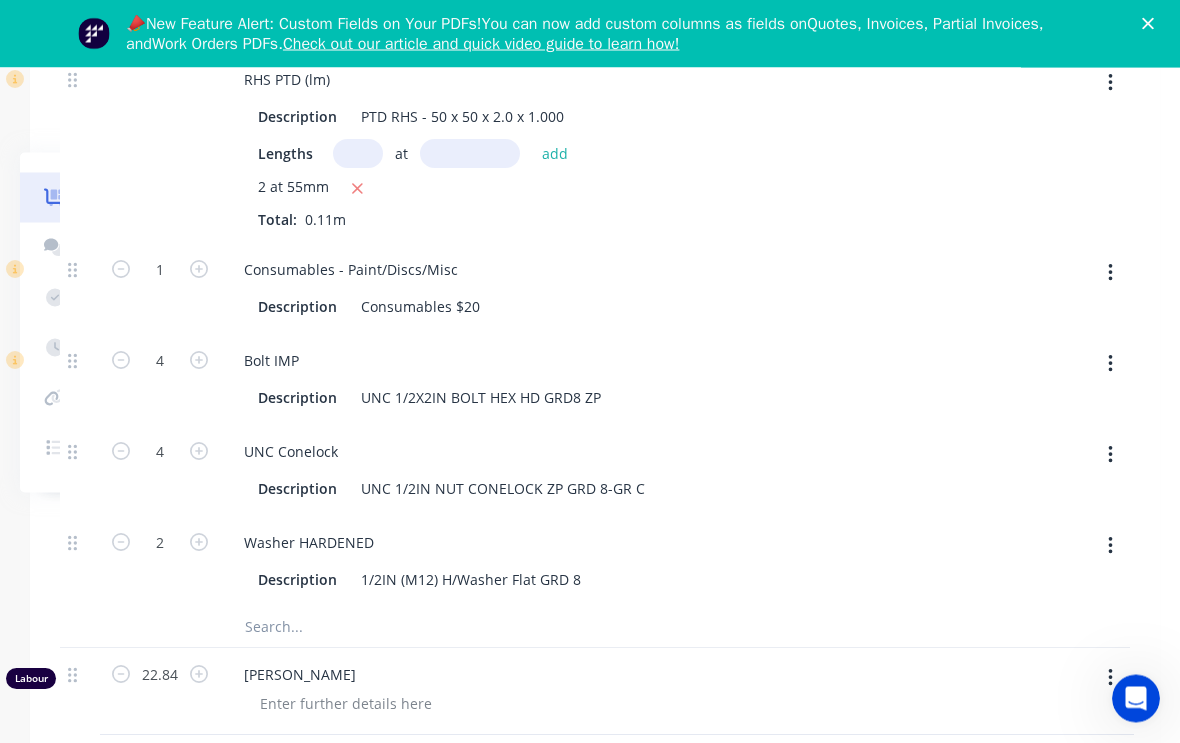 scroll, scrollTop: 2812, scrollLeft: 210, axis: both 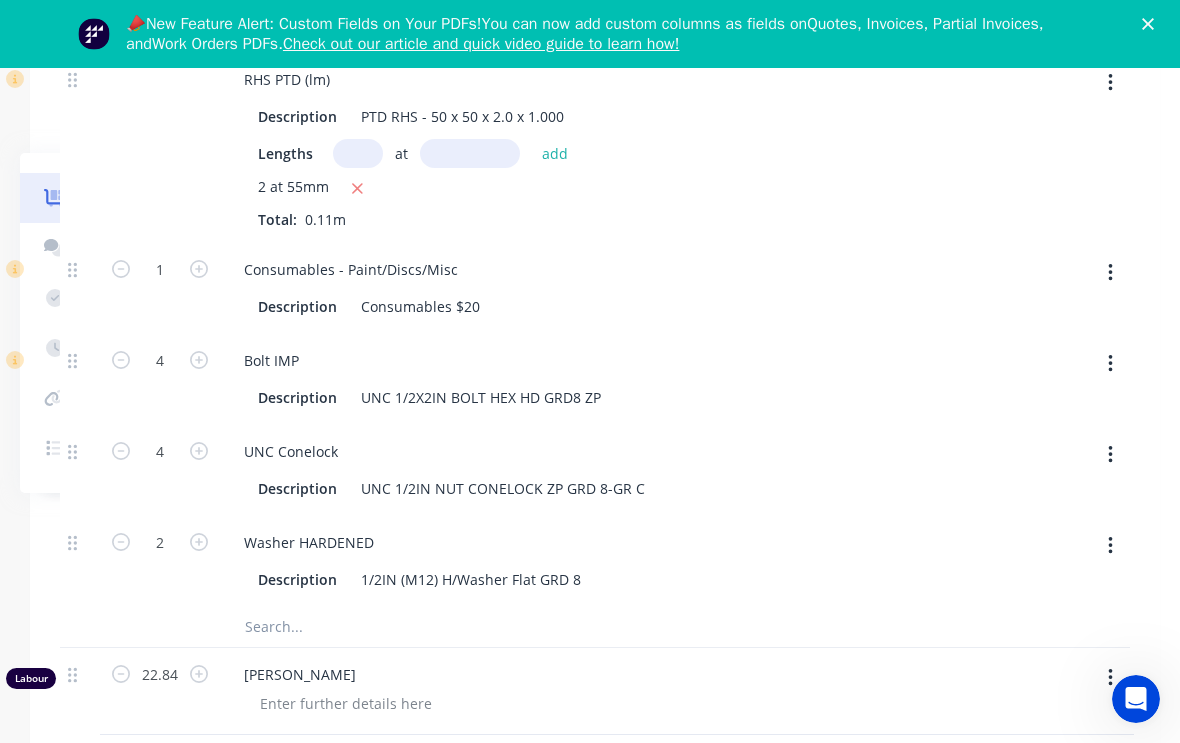 click 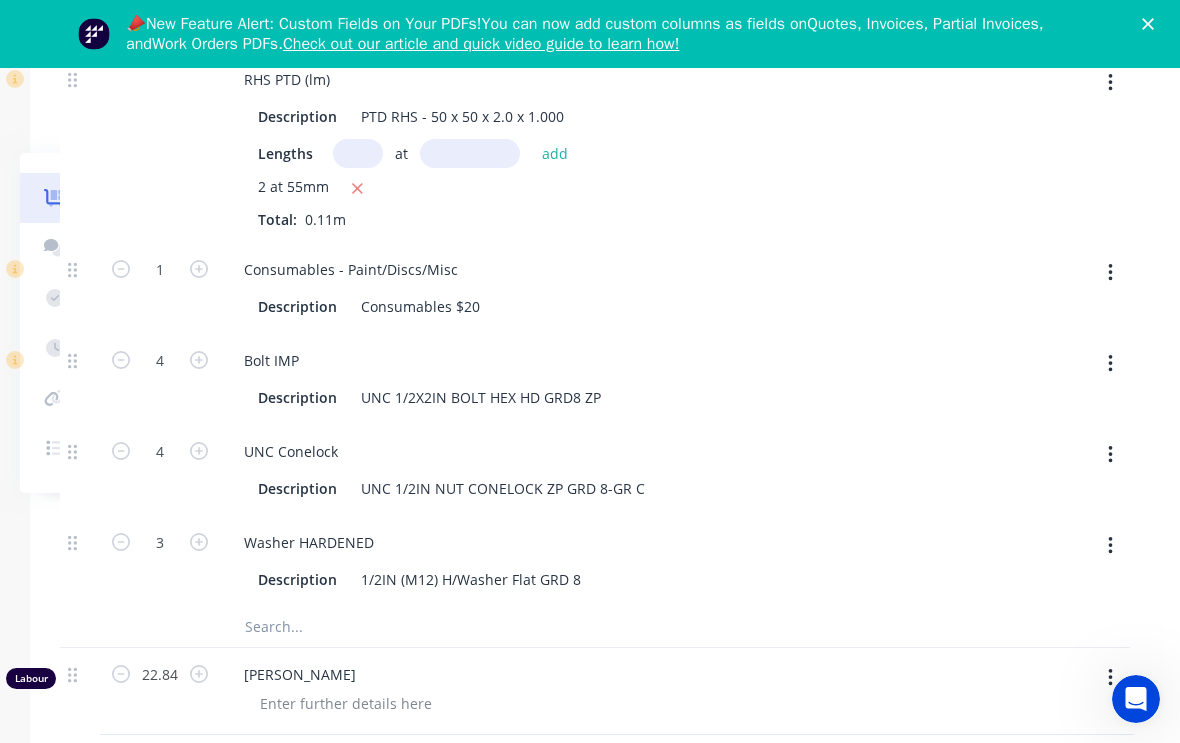 click 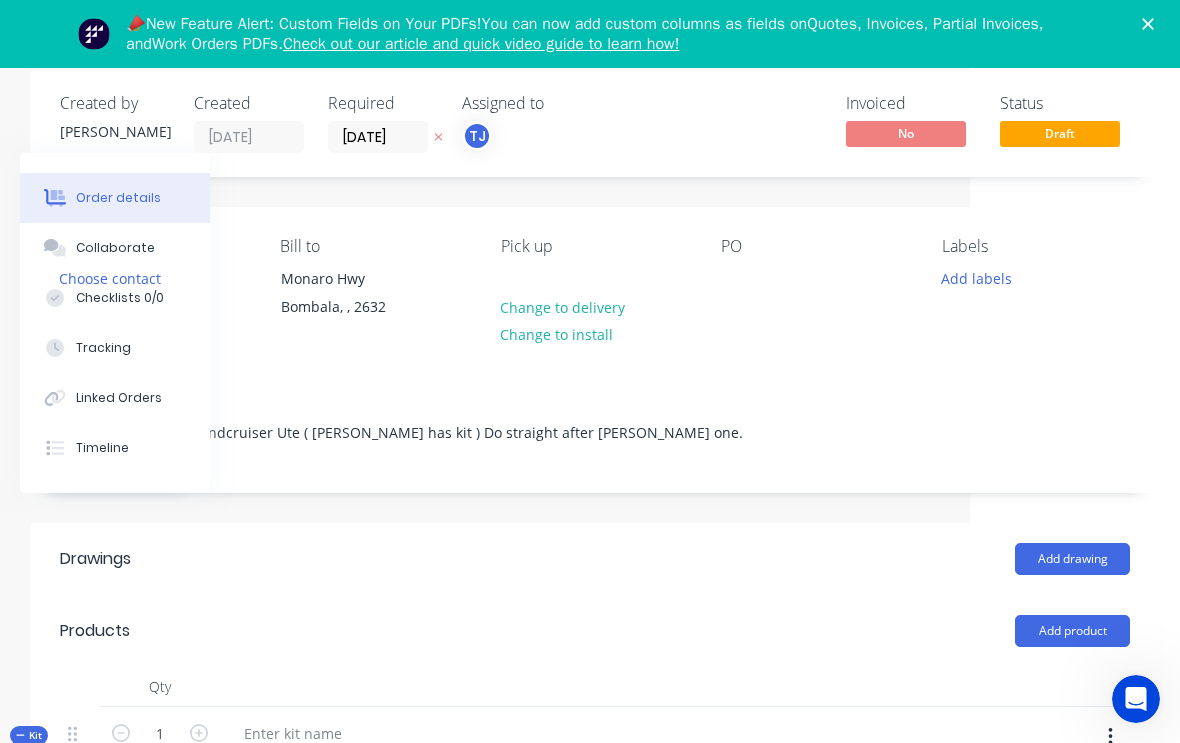 scroll, scrollTop: 0, scrollLeft: 210, axis: horizontal 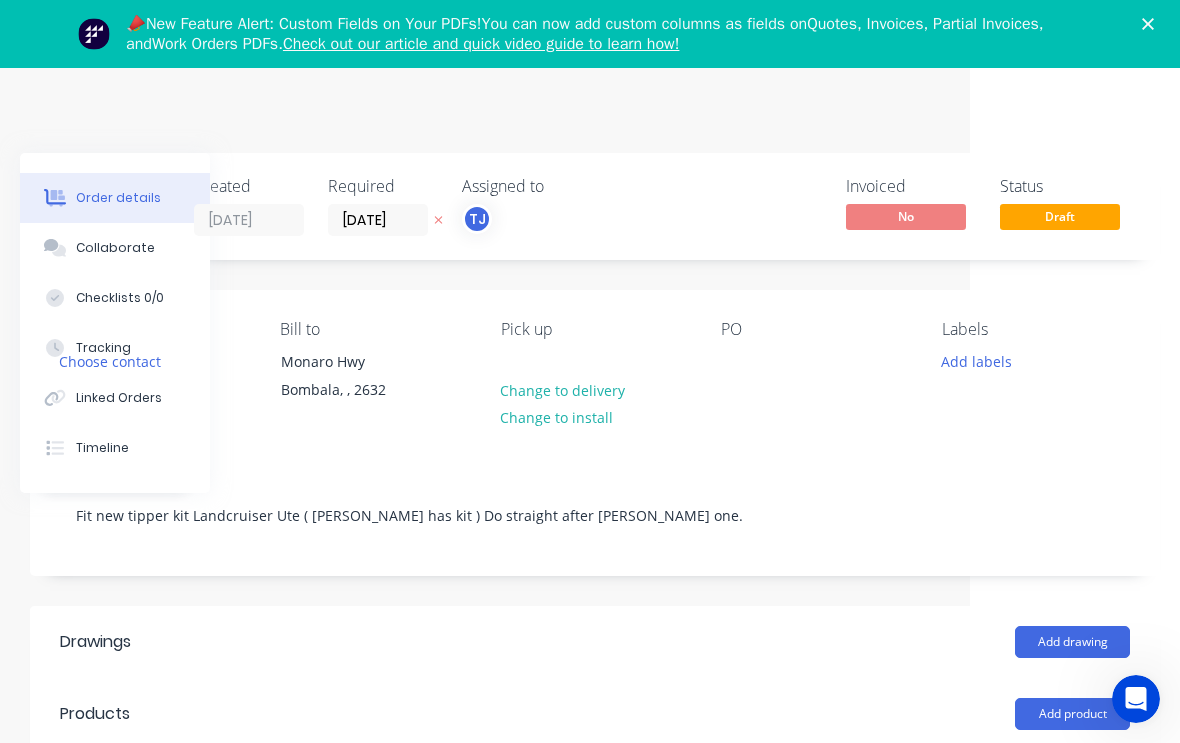click on "Collaborate" at bounding box center (115, 248) 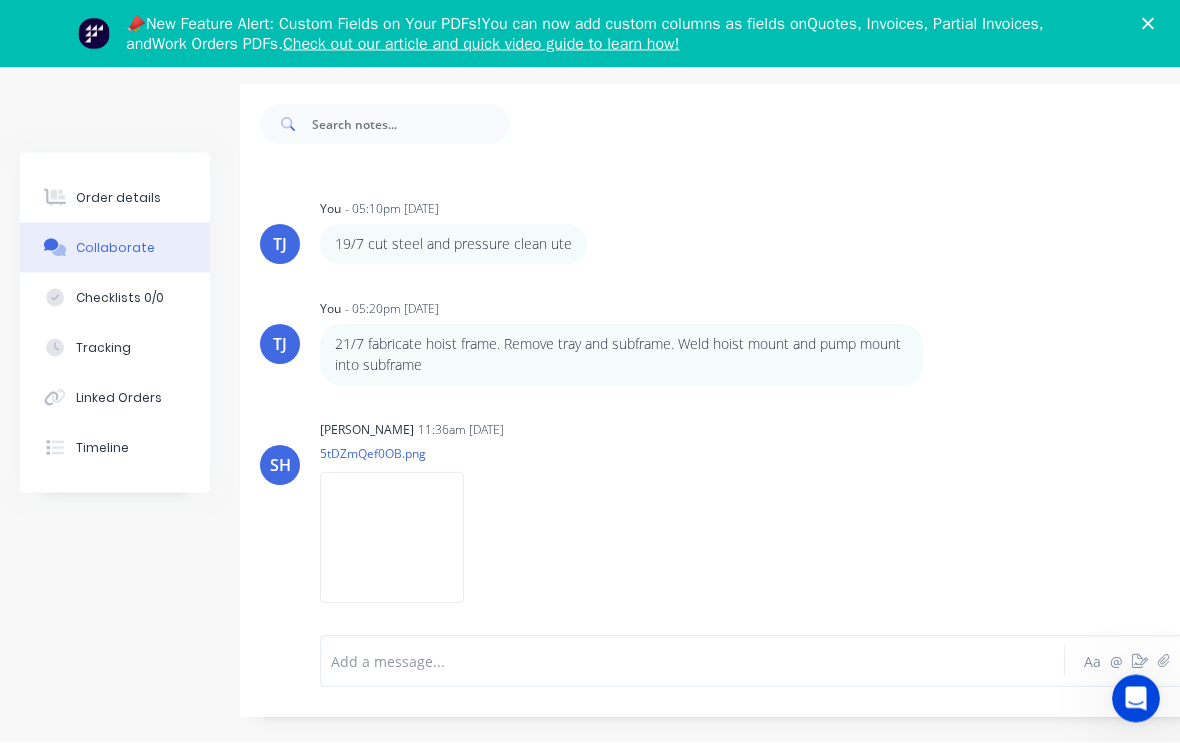 scroll, scrollTop: 68, scrollLeft: 0, axis: vertical 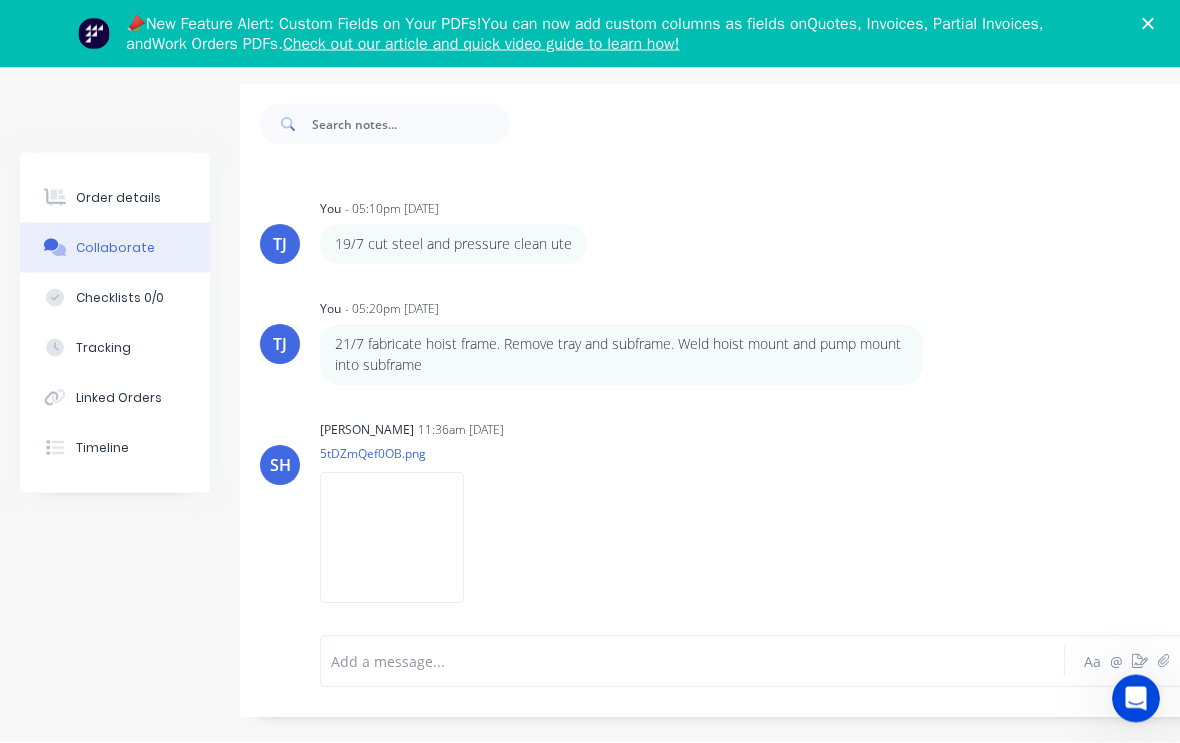 click at bounding box center (691, 662) 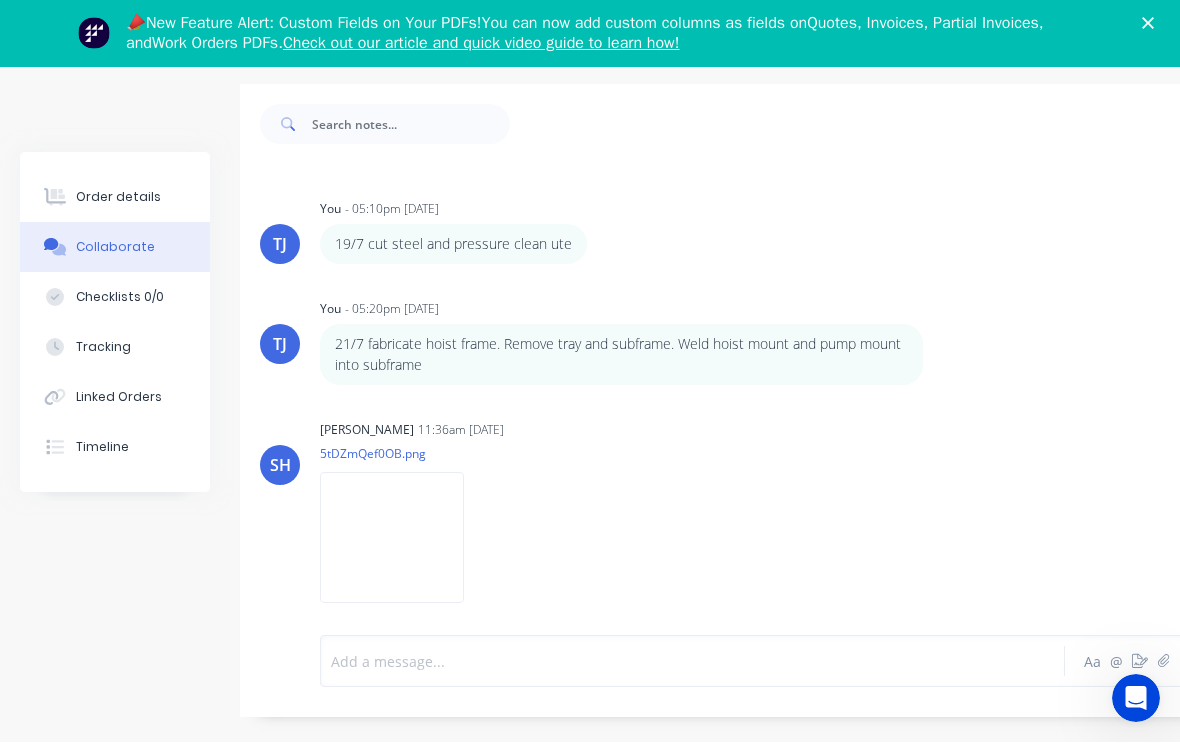 scroll, scrollTop: 69, scrollLeft: 0, axis: vertical 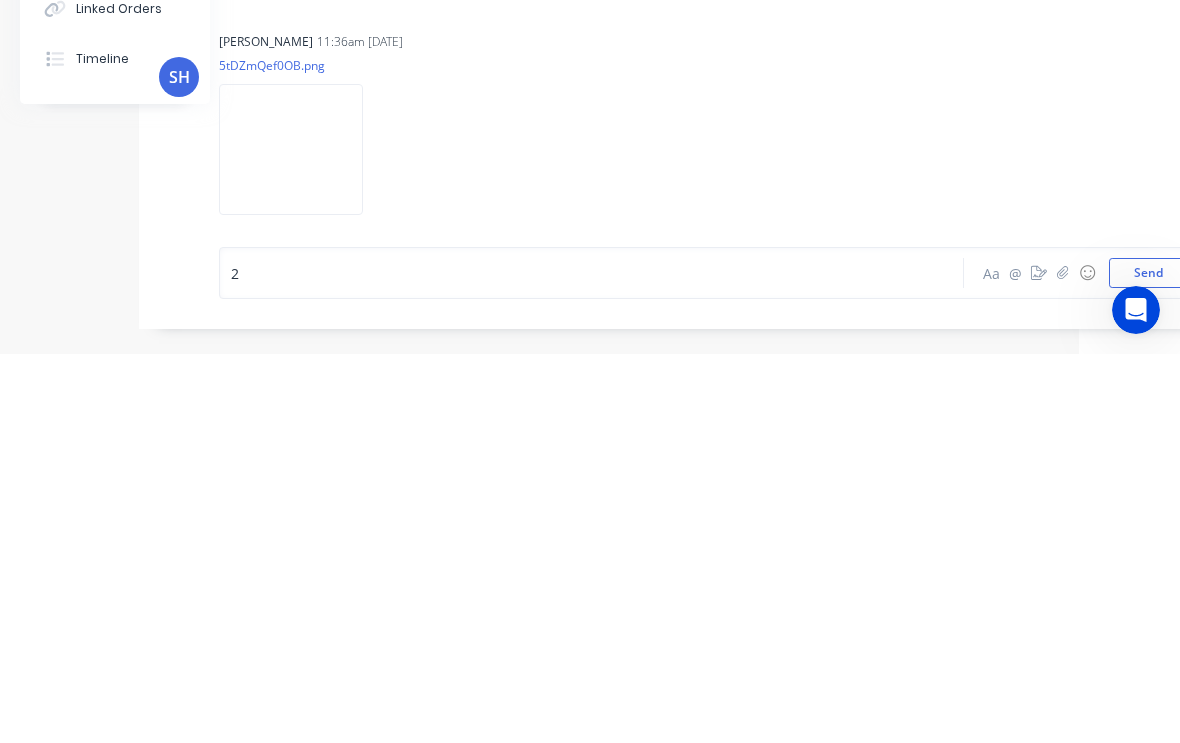 type 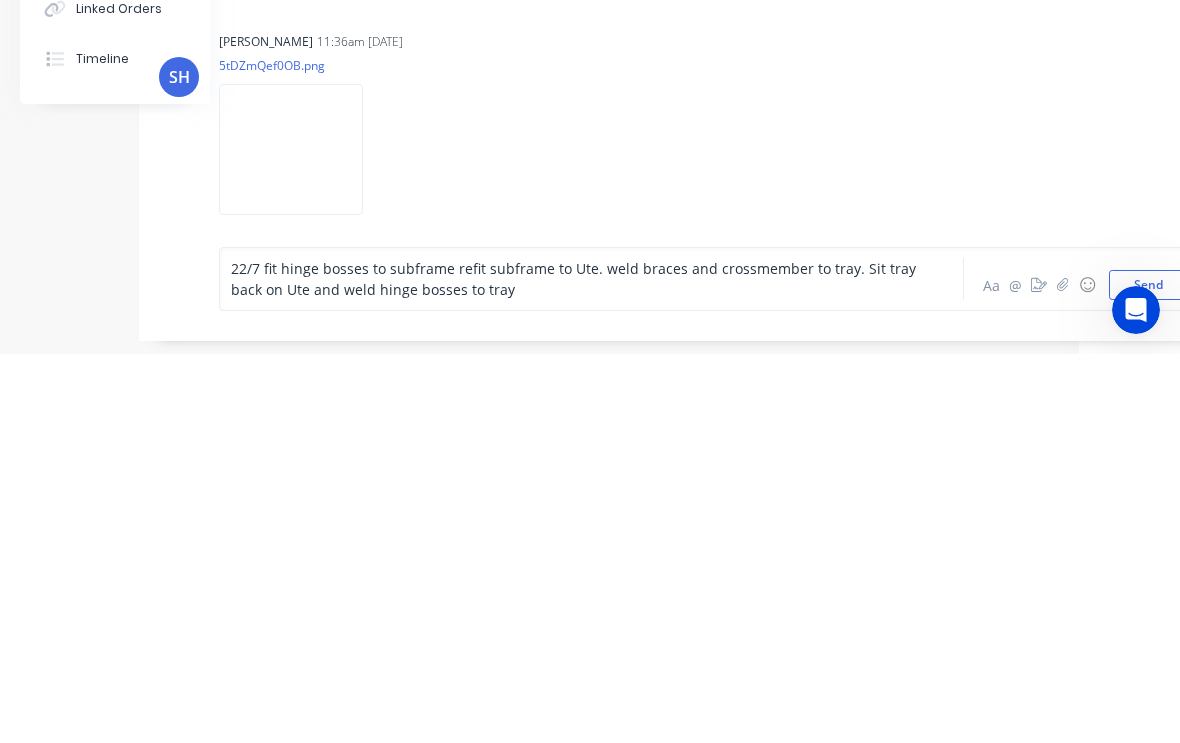 click on "Send" at bounding box center [1148, 674] 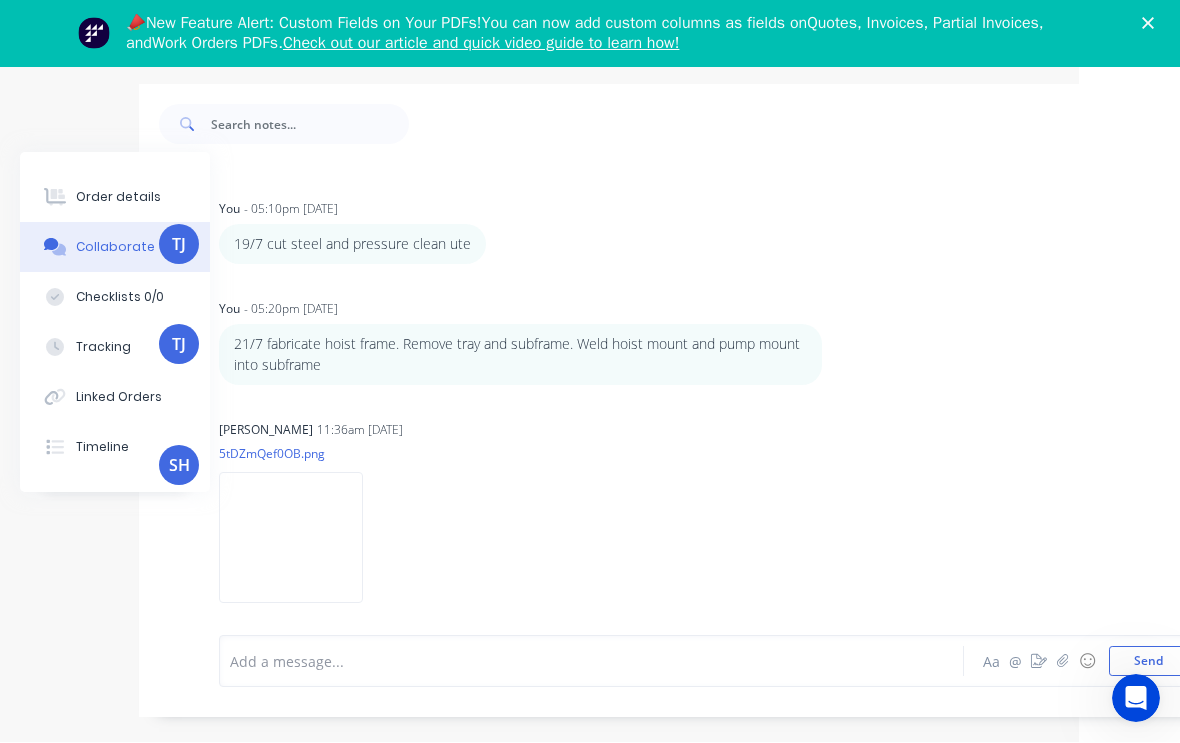 scroll, scrollTop: 84, scrollLeft: 0, axis: vertical 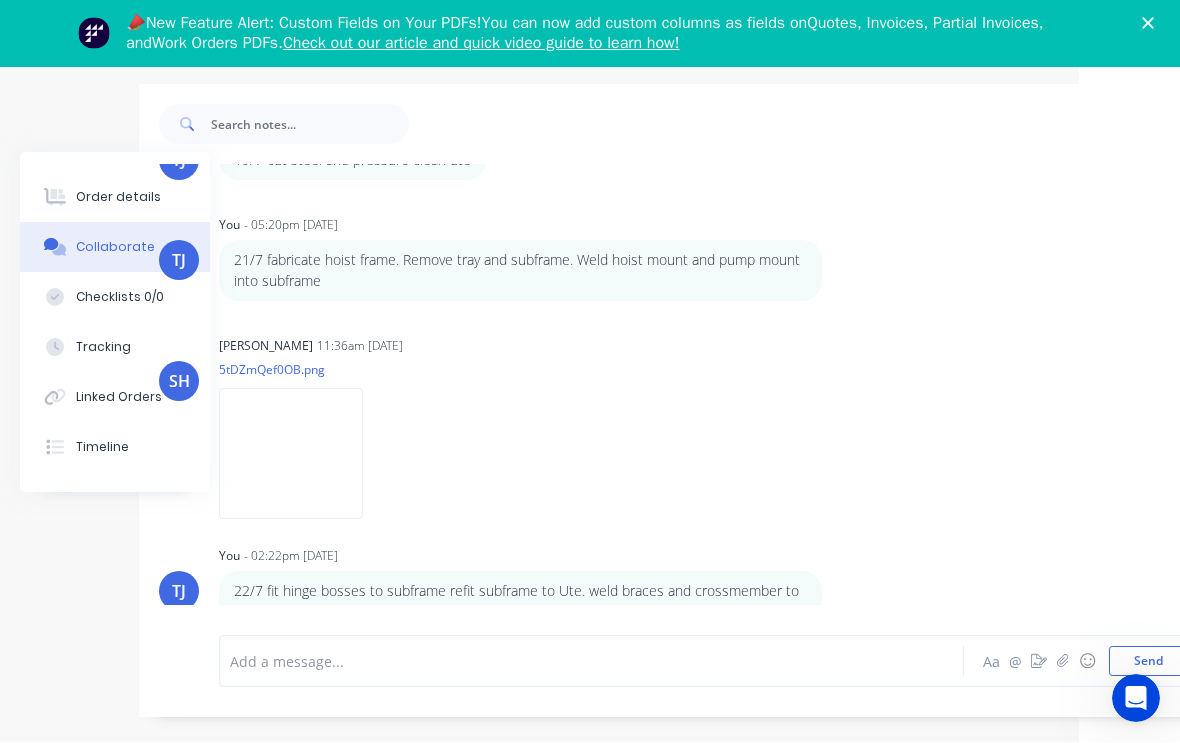 click at bounding box center (590, 662) 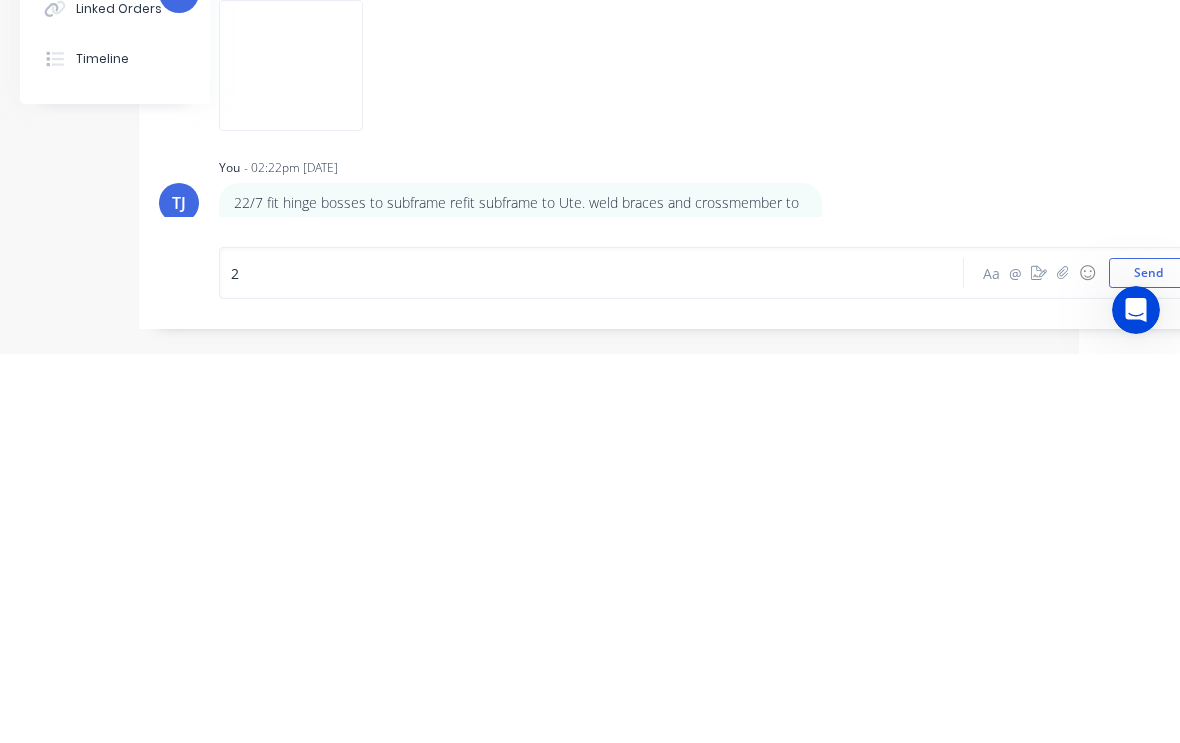 scroll, scrollTop: 101, scrollLeft: 101, axis: both 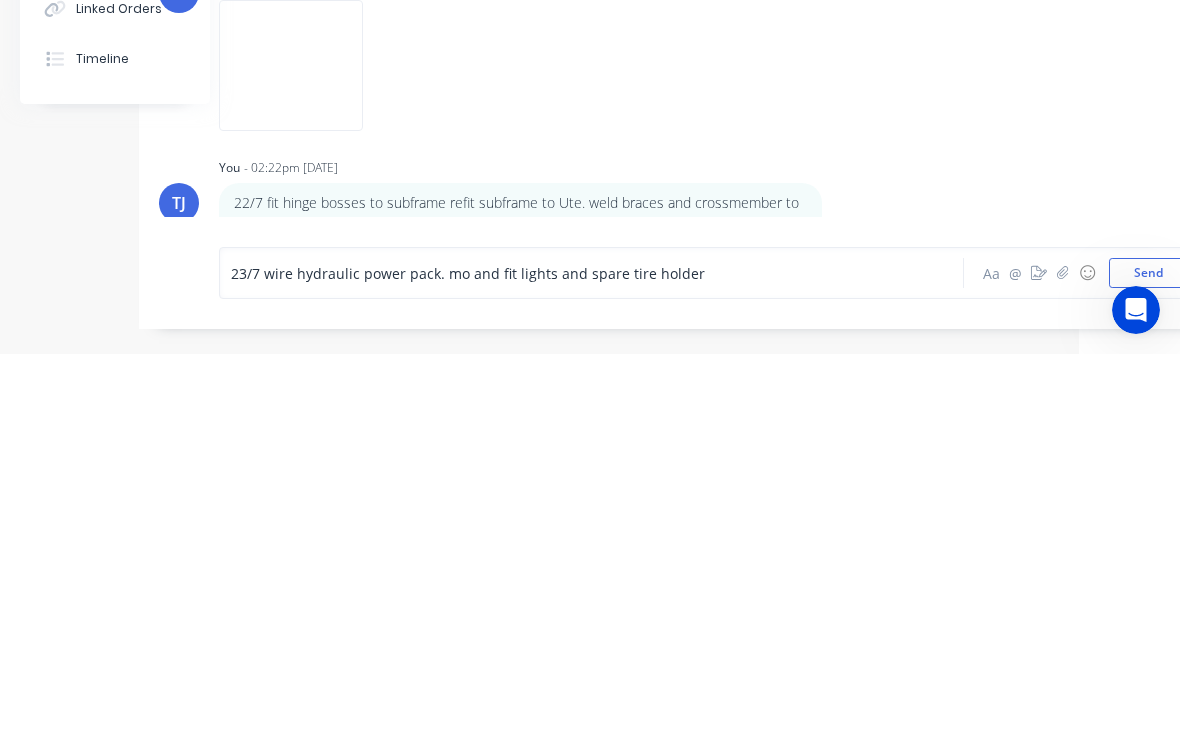 click on "23/7 wire hydraulic power pack. mo and fit lights and spare tire holder" at bounding box center (468, 662) 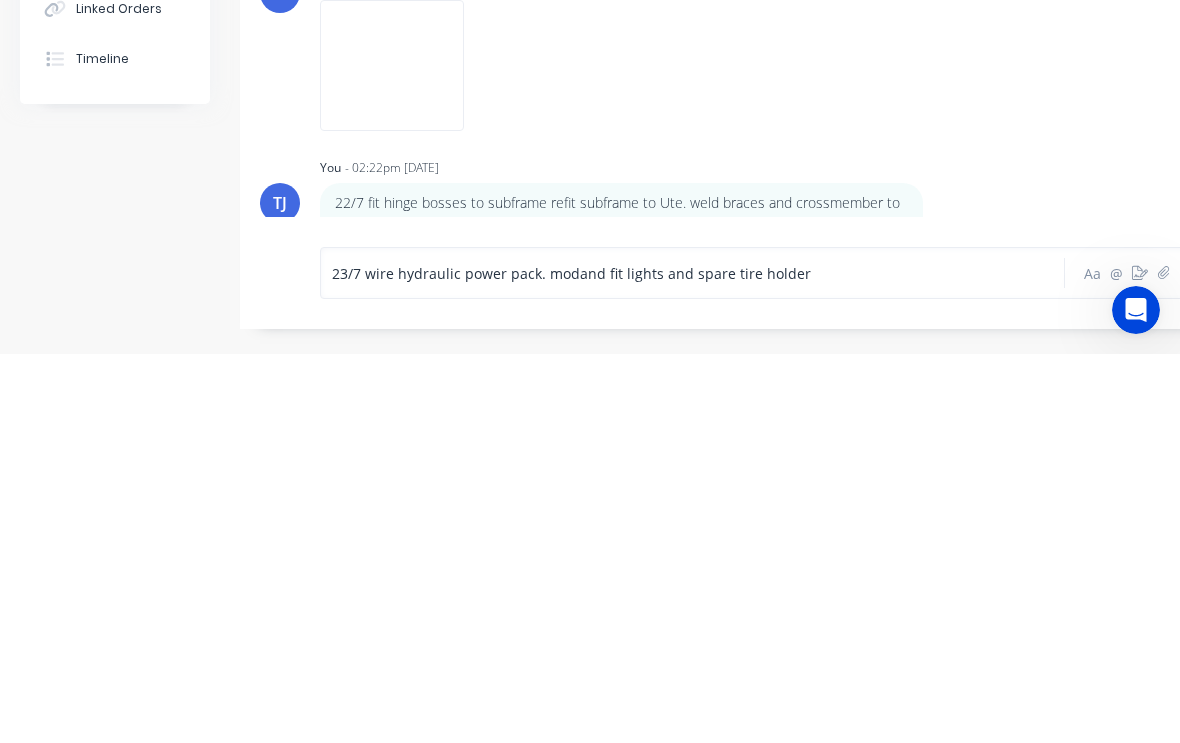 scroll, scrollTop: 101, scrollLeft: 0, axis: vertical 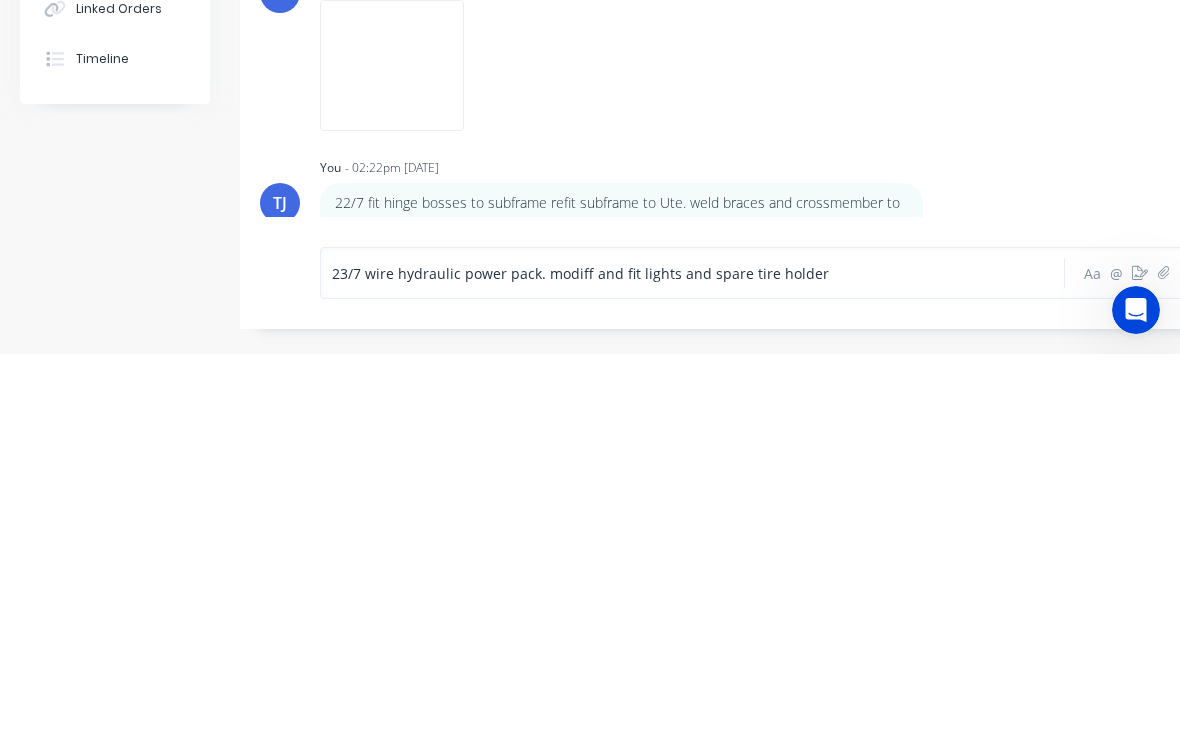 click on "23/7 wire hydraulic power pack. modiff and fit lights and spare tire holder" at bounding box center [691, 662] 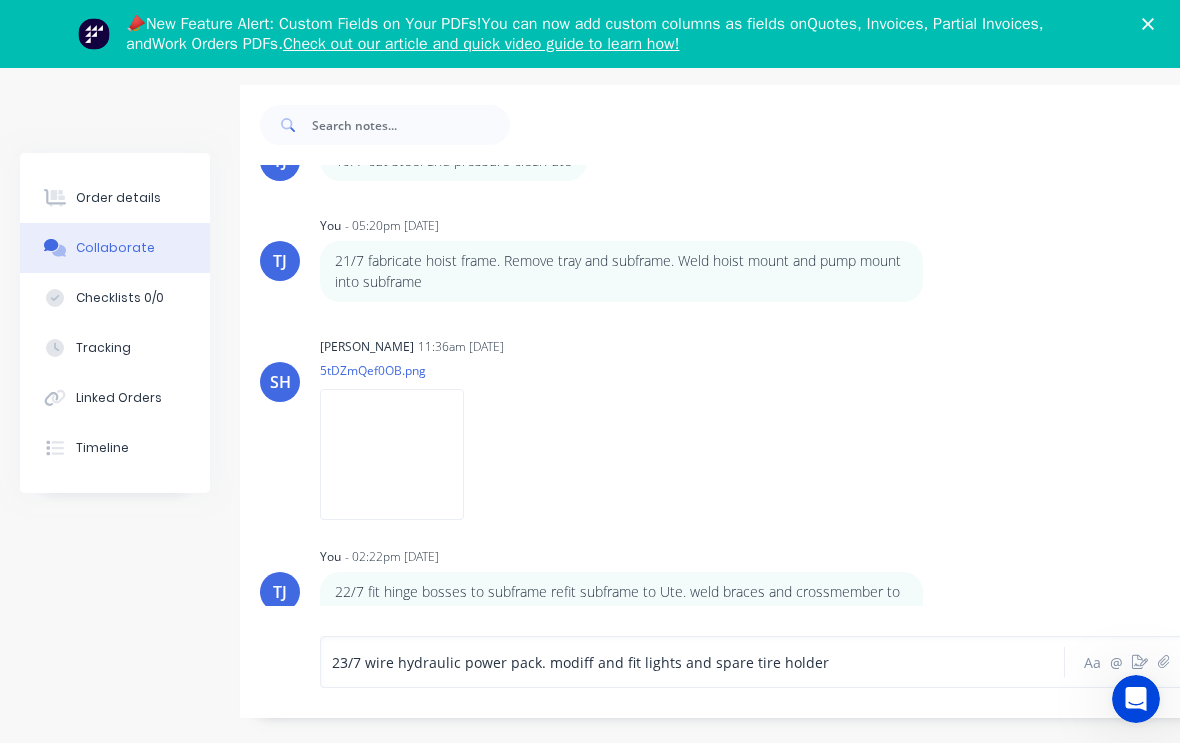 scroll, scrollTop: 68, scrollLeft: 0, axis: vertical 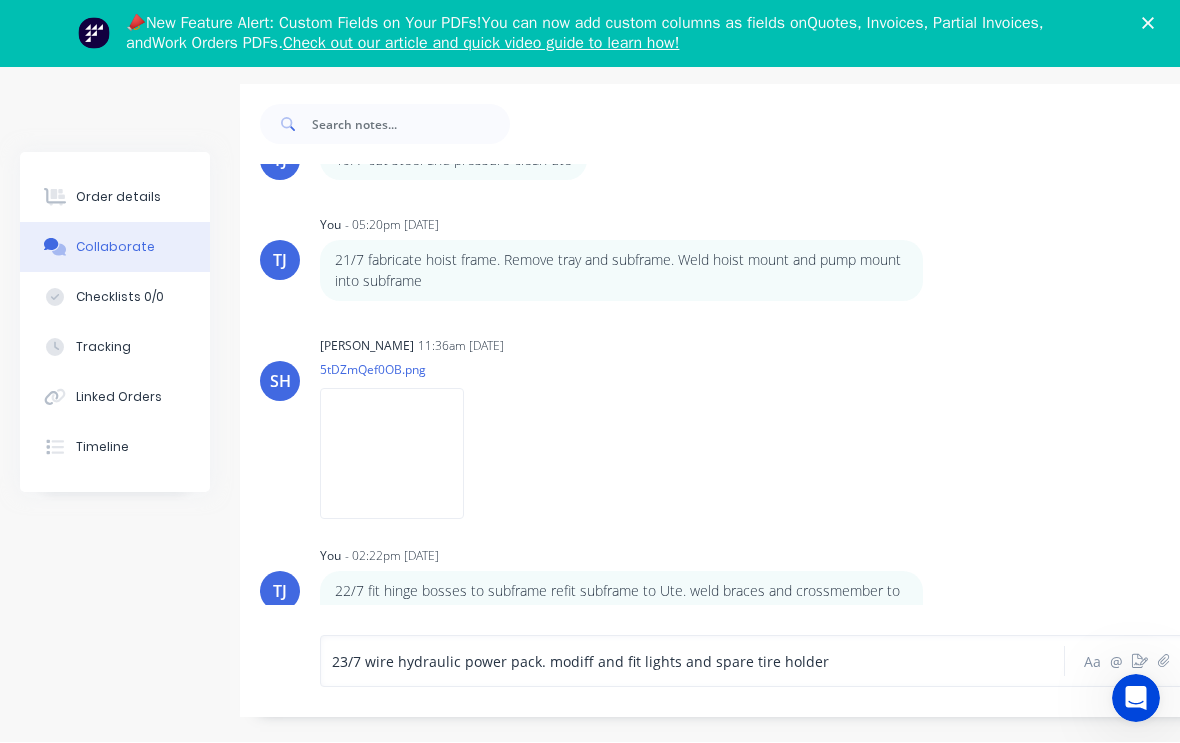 click on "23/7 wire hydraulic power pack. modiff and fit lights and spare tire holder" at bounding box center [690, 662] 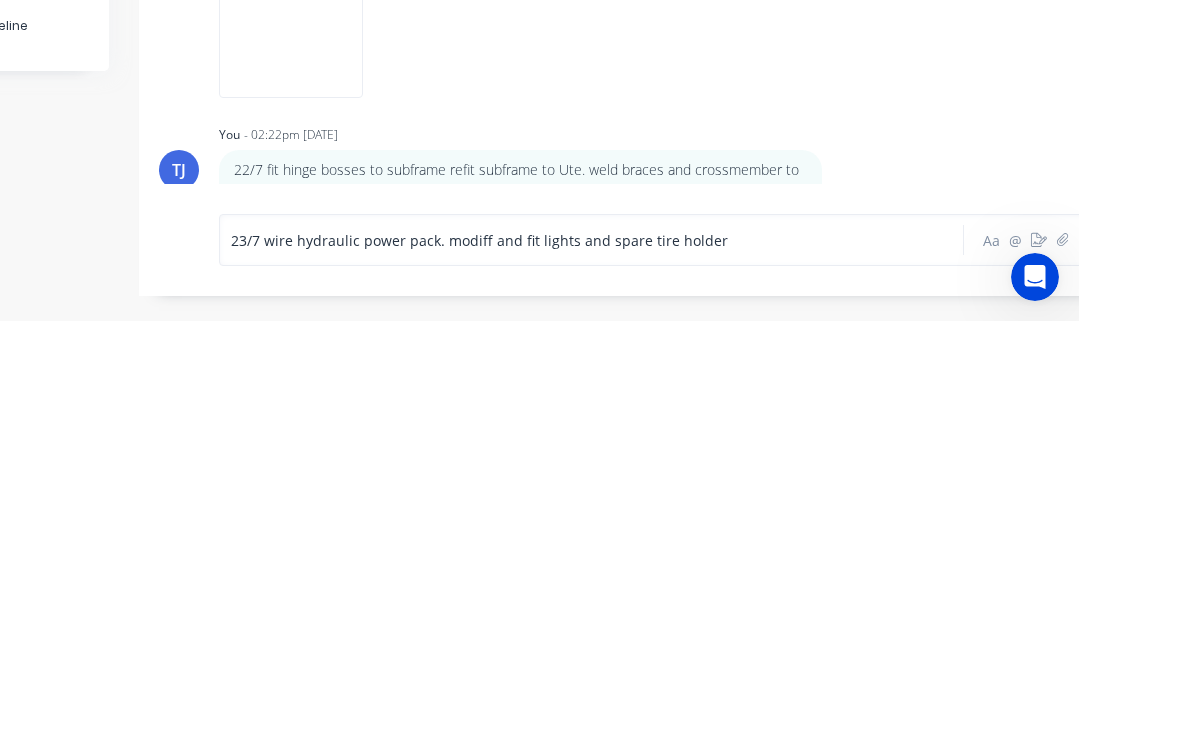 scroll, scrollTop: 101, scrollLeft: 101, axis: both 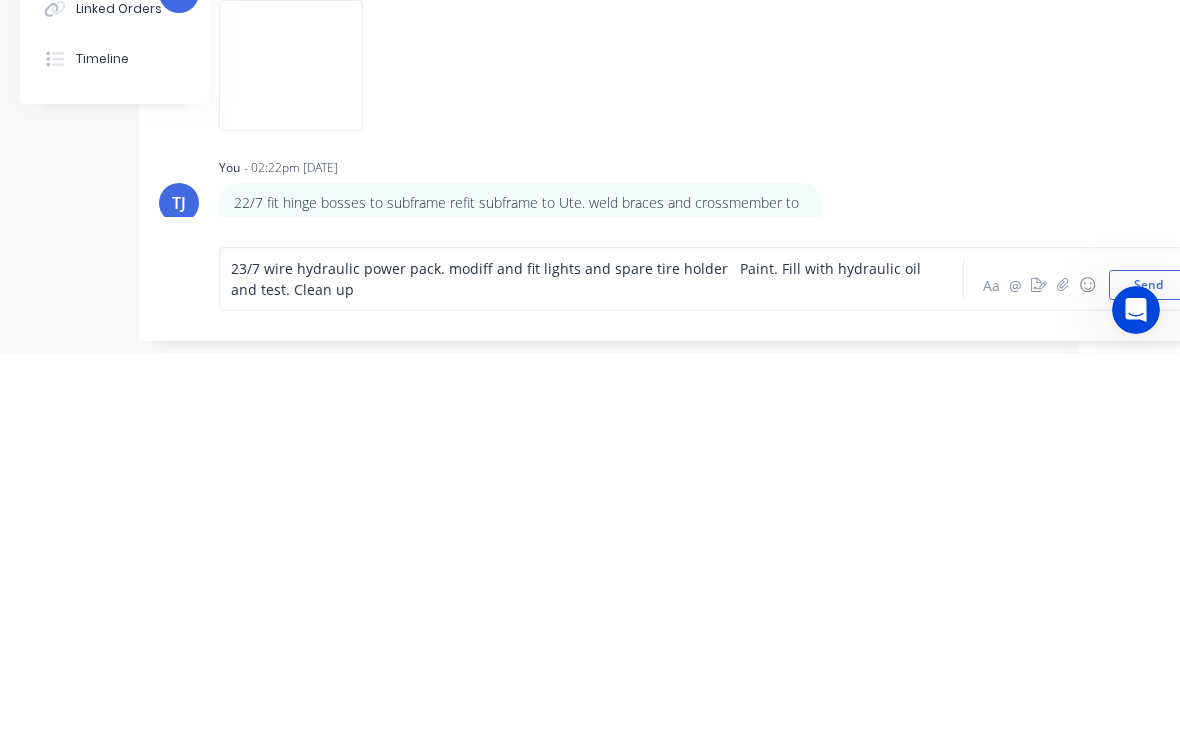 click on "Send" at bounding box center (1148, 674) 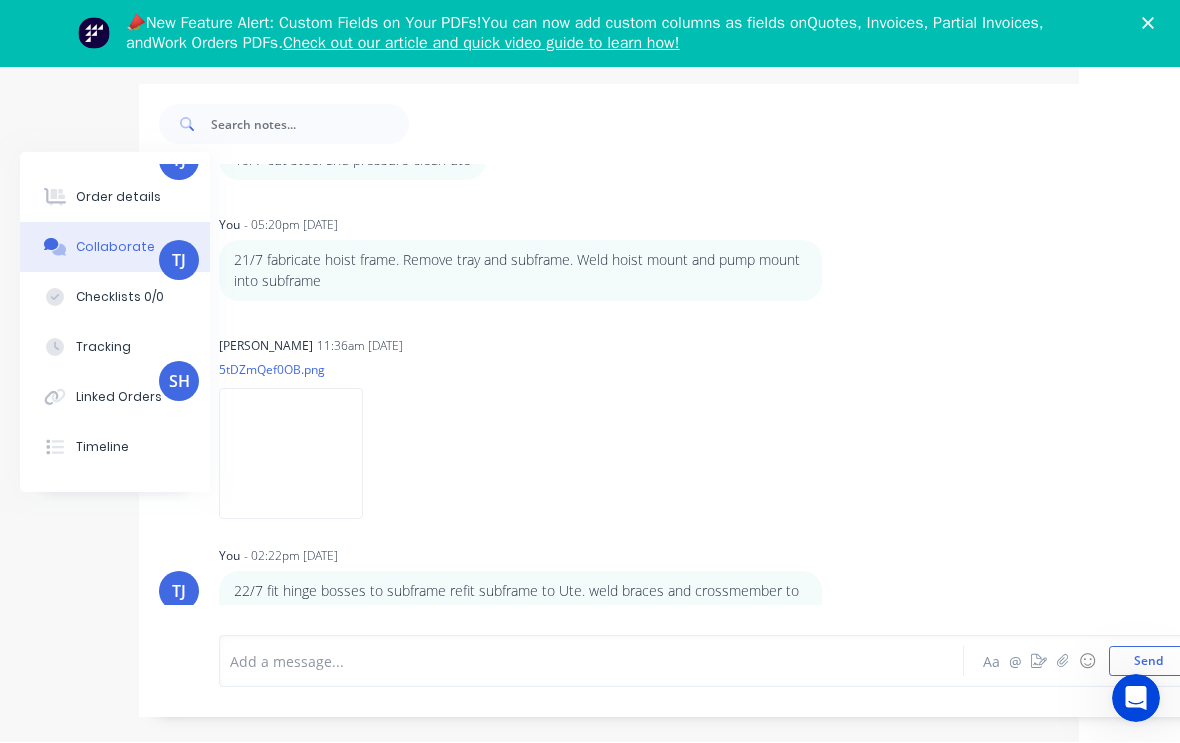scroll, scrollTop: 204, scrollLeft: 0, axis: vertical 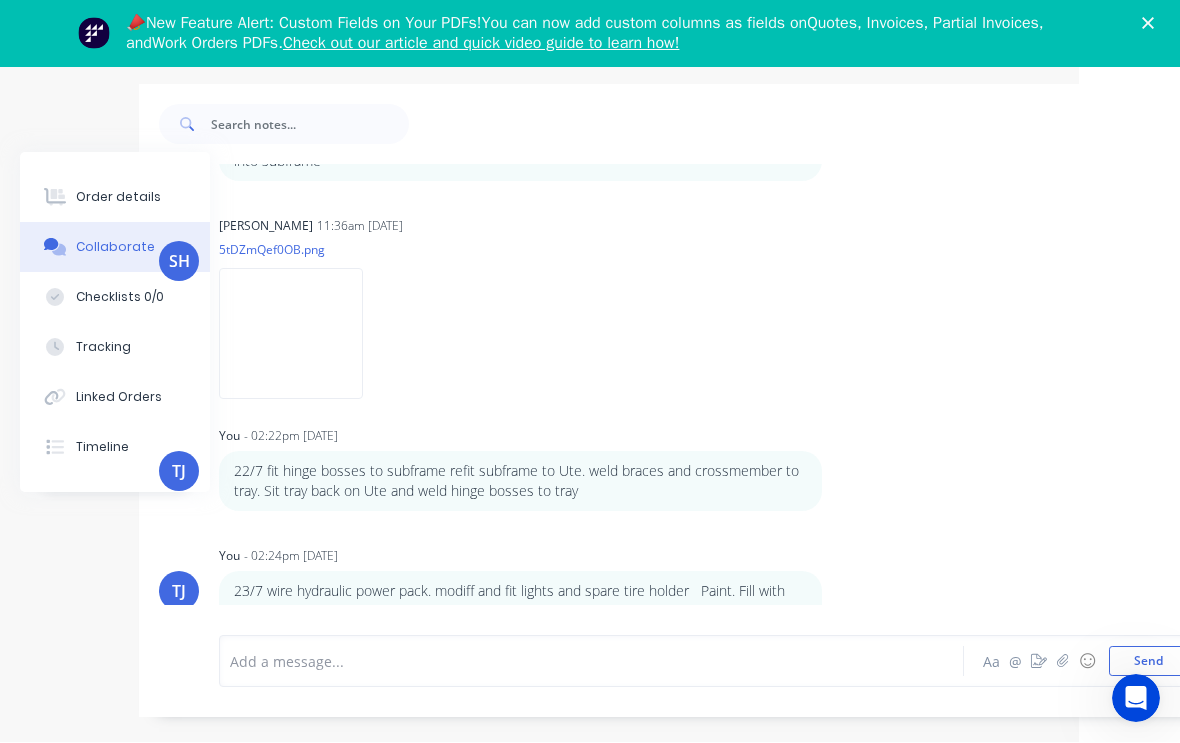 click at bounding box center (590, 662) 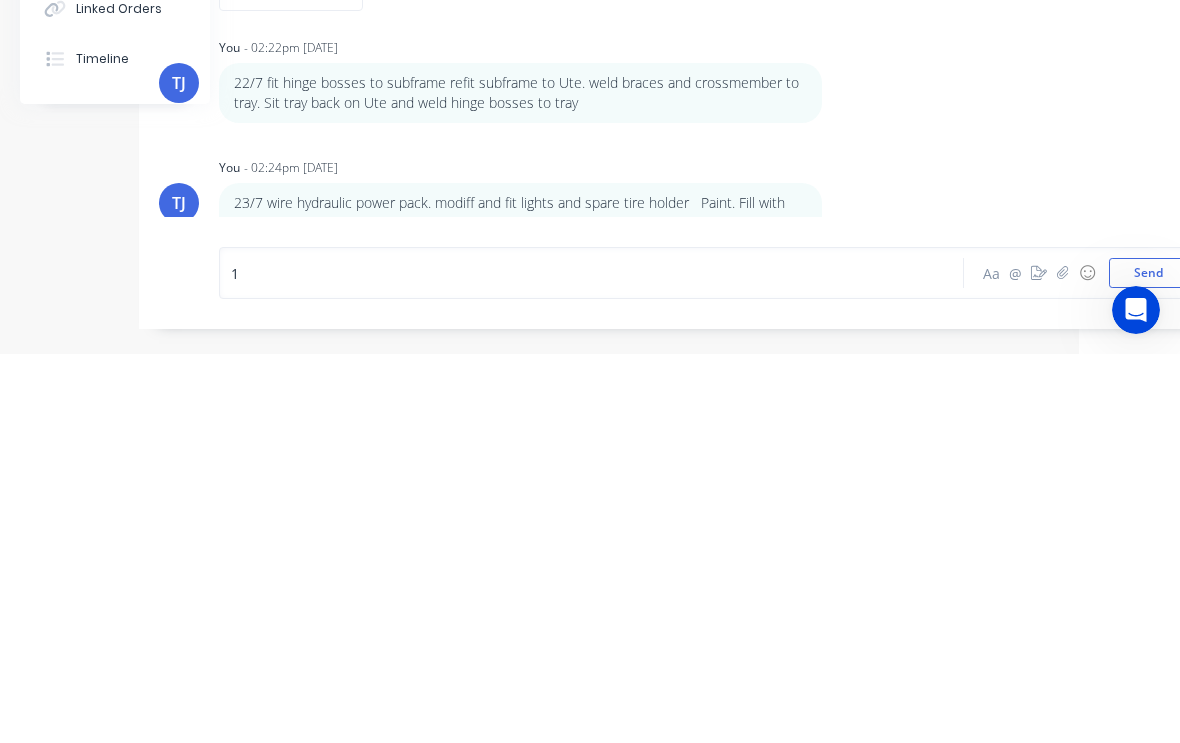 scroll, scrollTop: 101, scrollLeft: 101, axis: both 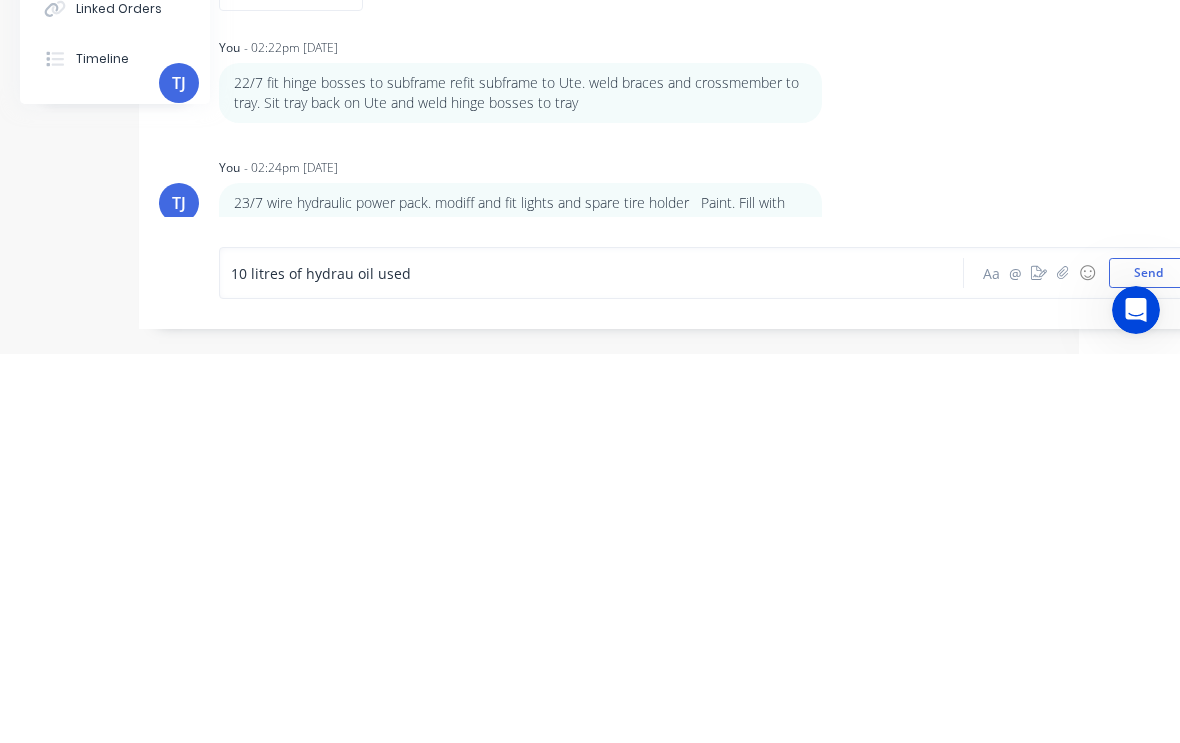 click on "Send" at bounding box center (1148, 662) 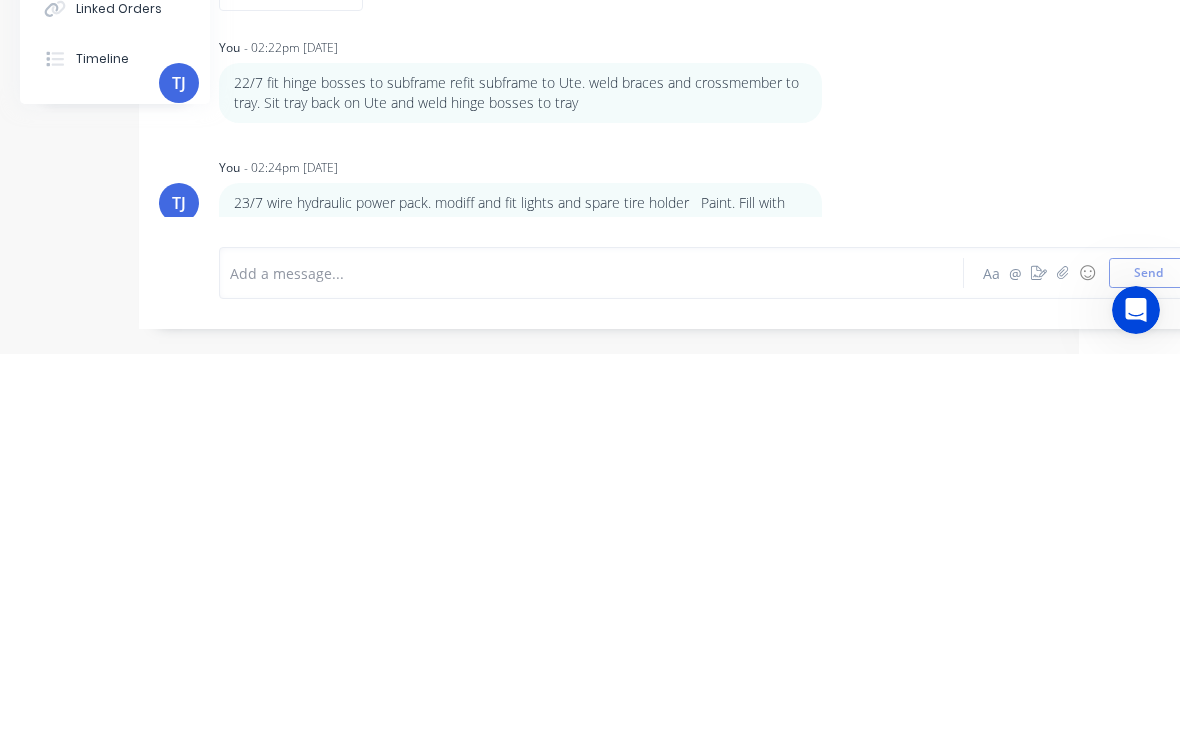 scroll, scrollTop: 68, scrollLeft: 101, axis: both 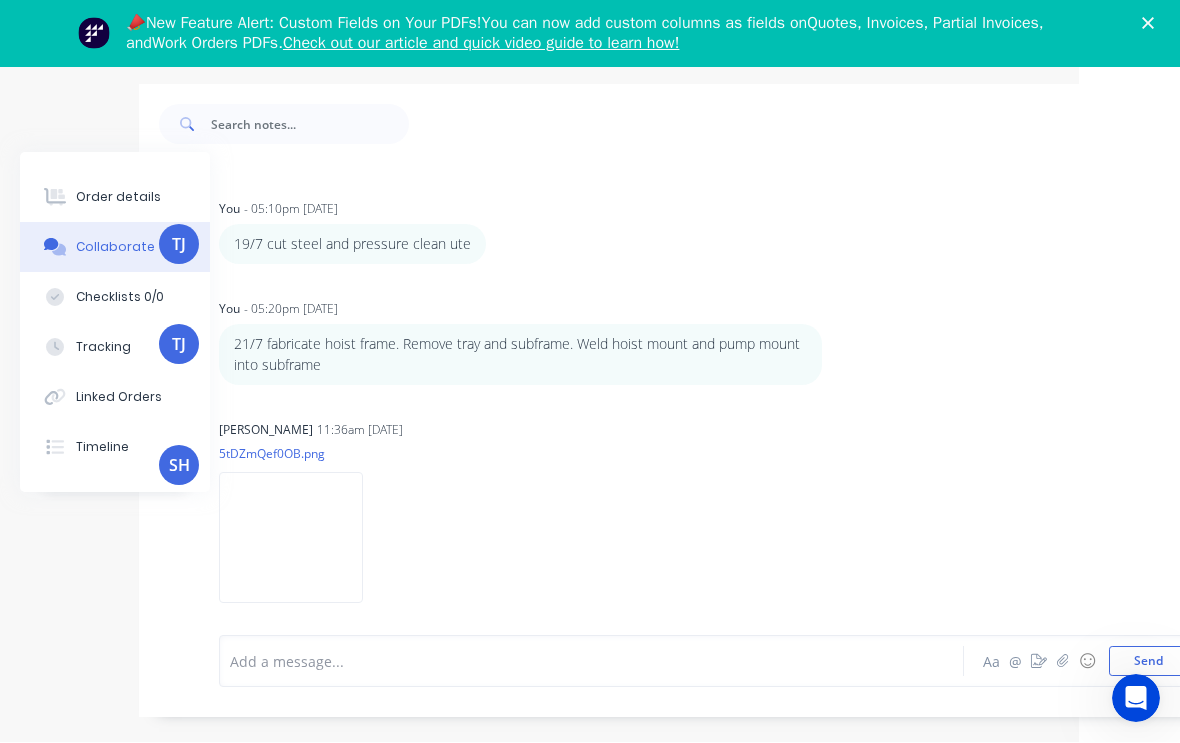 click at bounding box center [1152, 23] 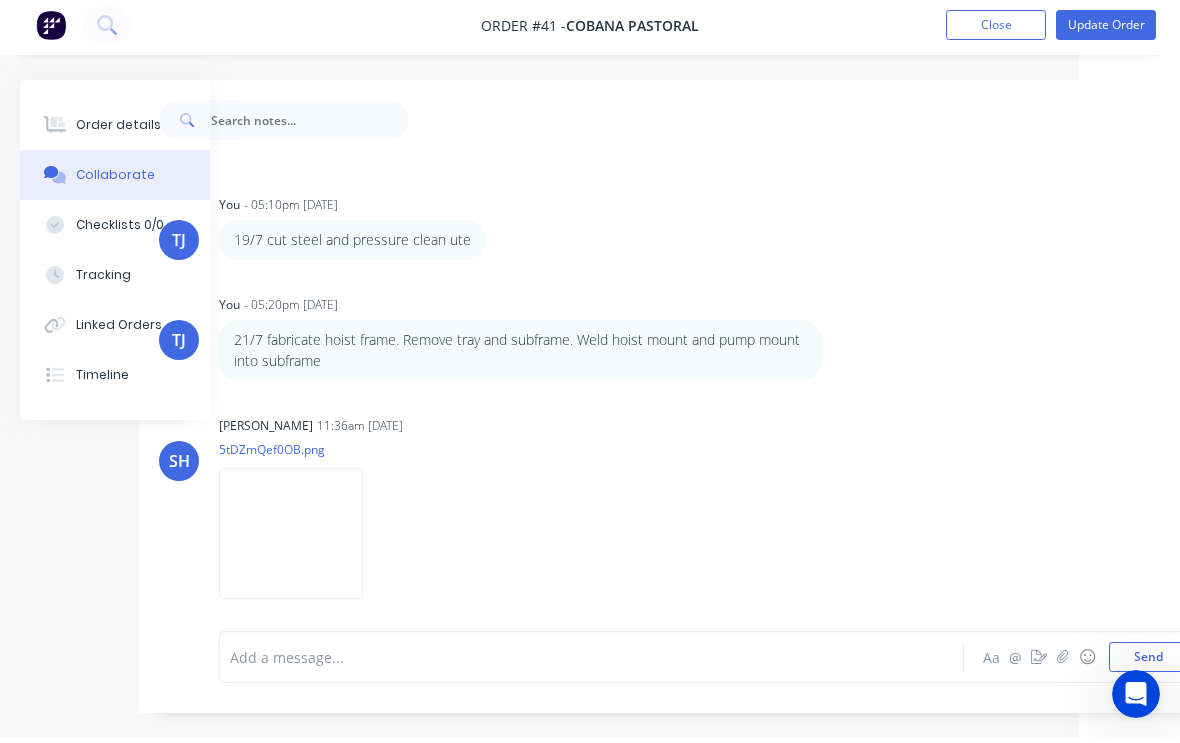 scroll, scrollTop: 0, scrollLeft: 101, axis: horizontal 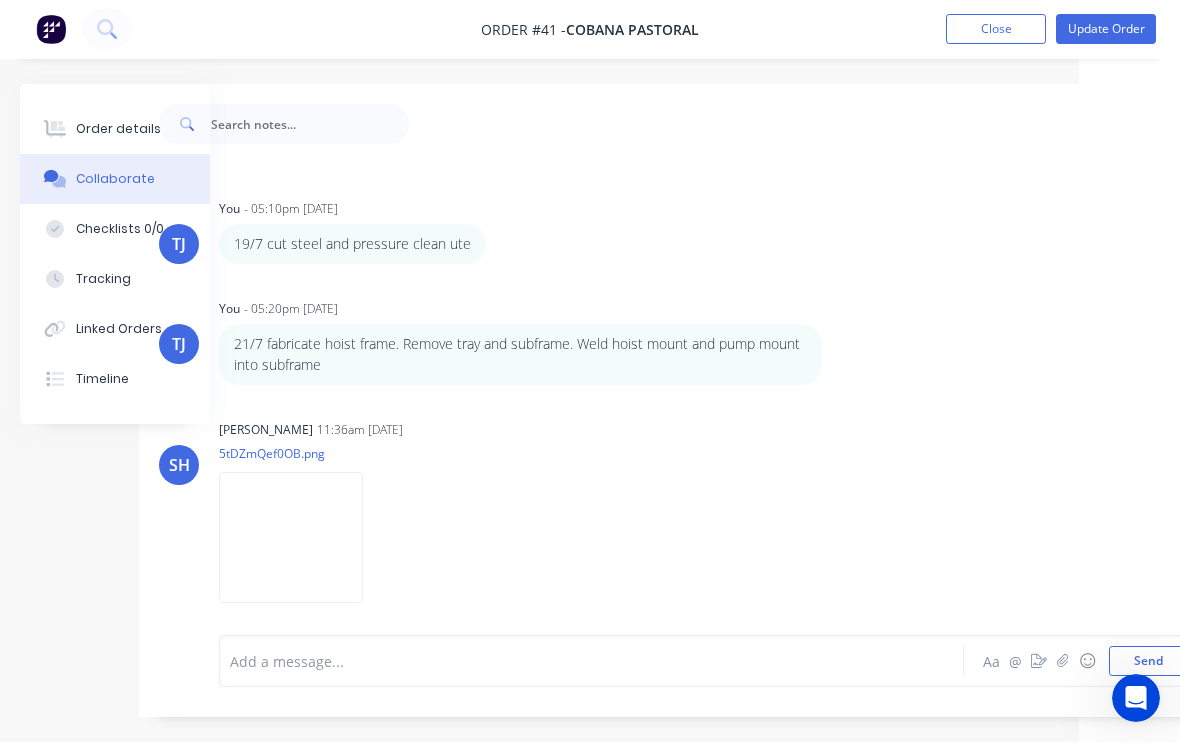 click on "Update Order" at bounding box center (1106, 30) 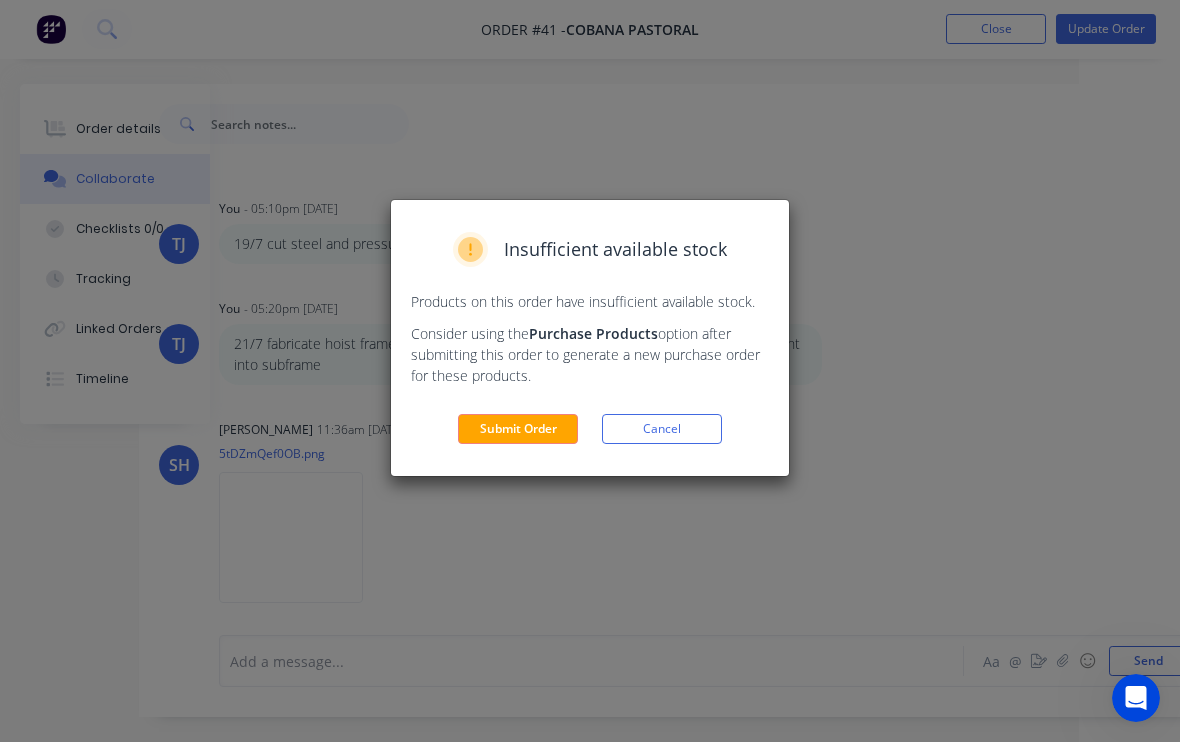 click on "Submit Order" at bounding box center (518, 430) 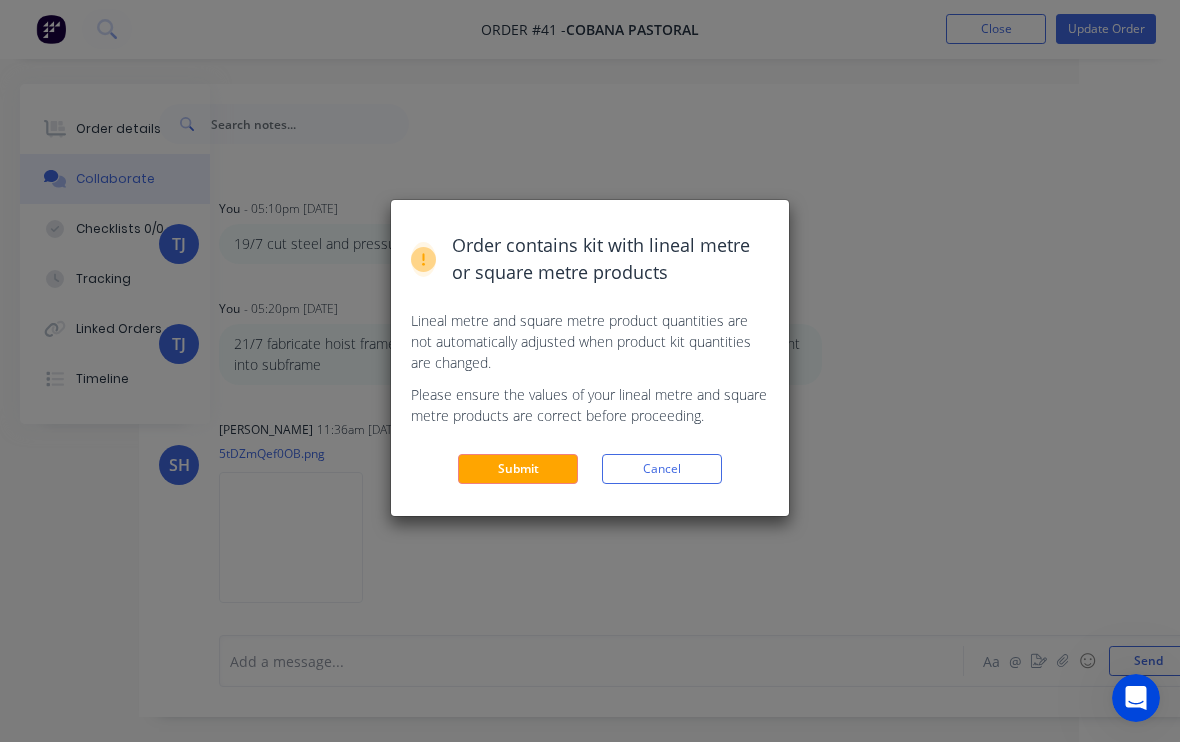 click on "Submit" at bounding box center [518, 470] 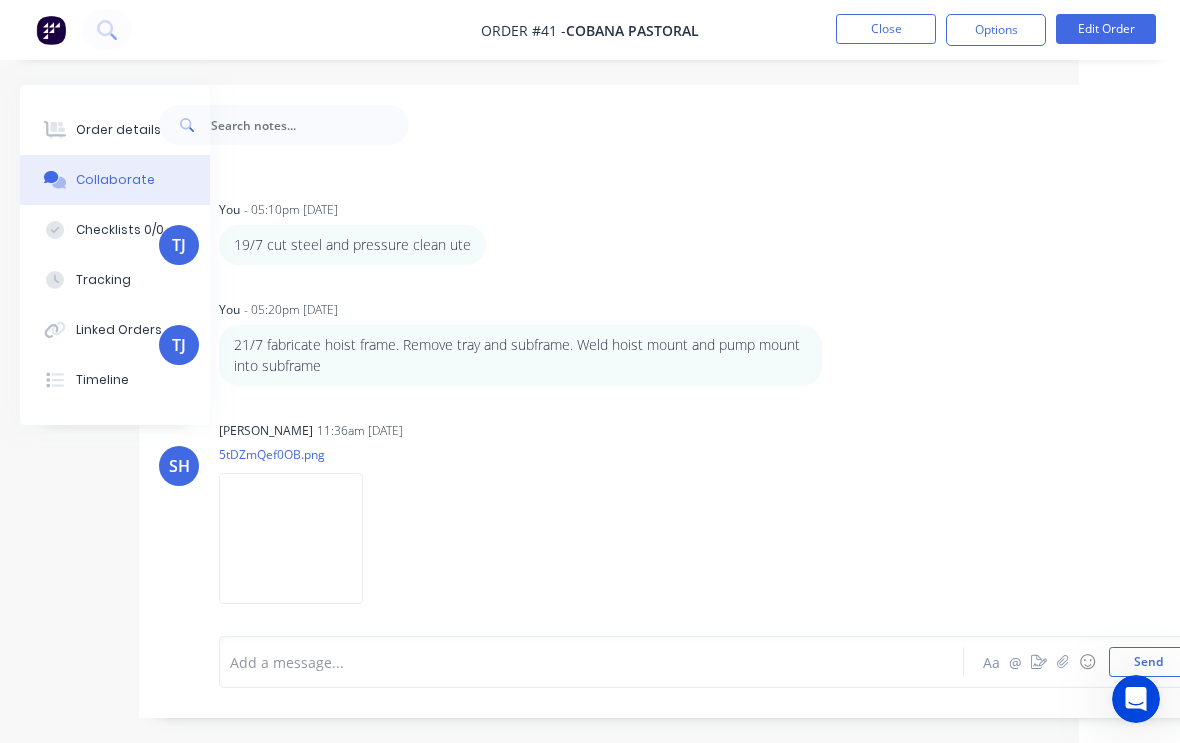 click on "Order details" at bounding box center [118, 130] 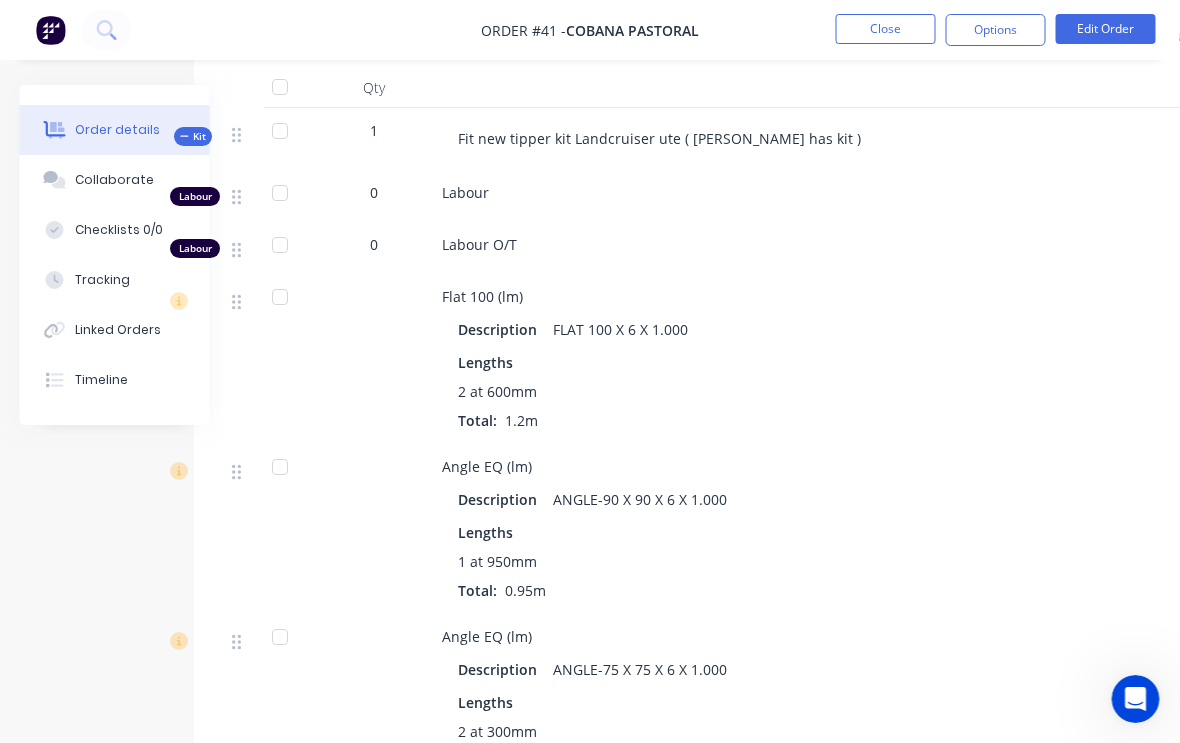 scroll, scrollTop: 423, scrollLeft: 20, axis: both 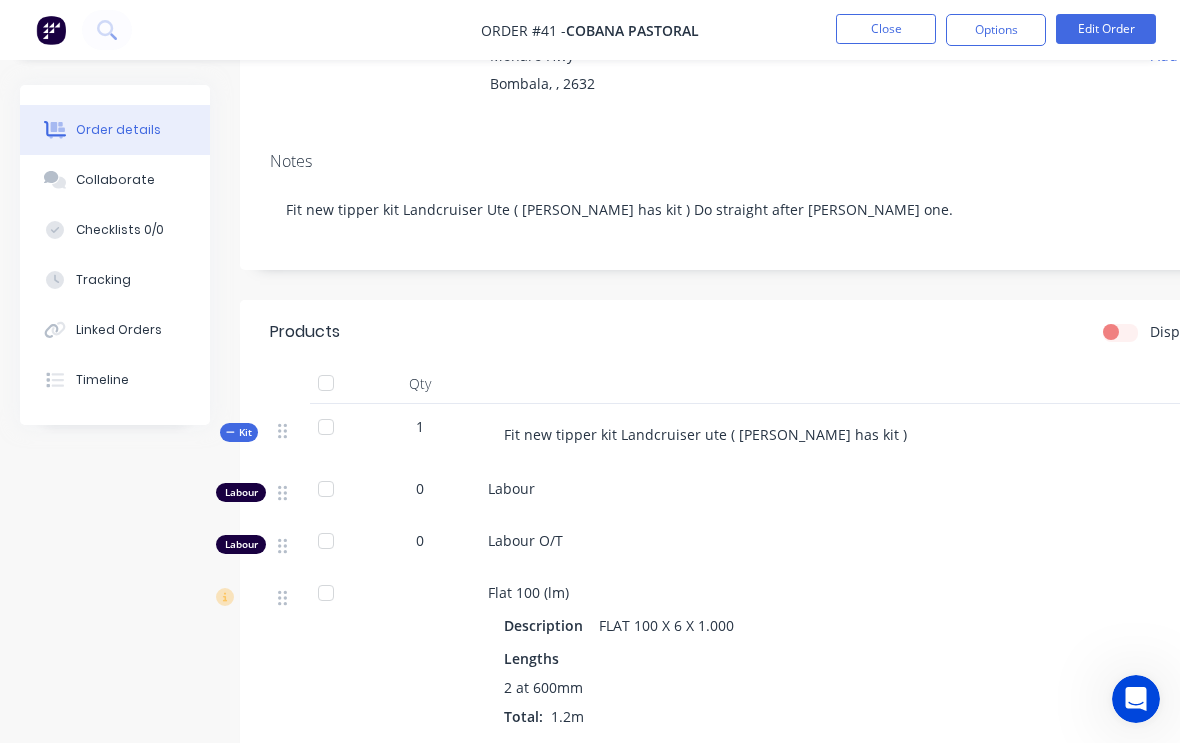 click on "Tracking" at bounding box center [103, 280] 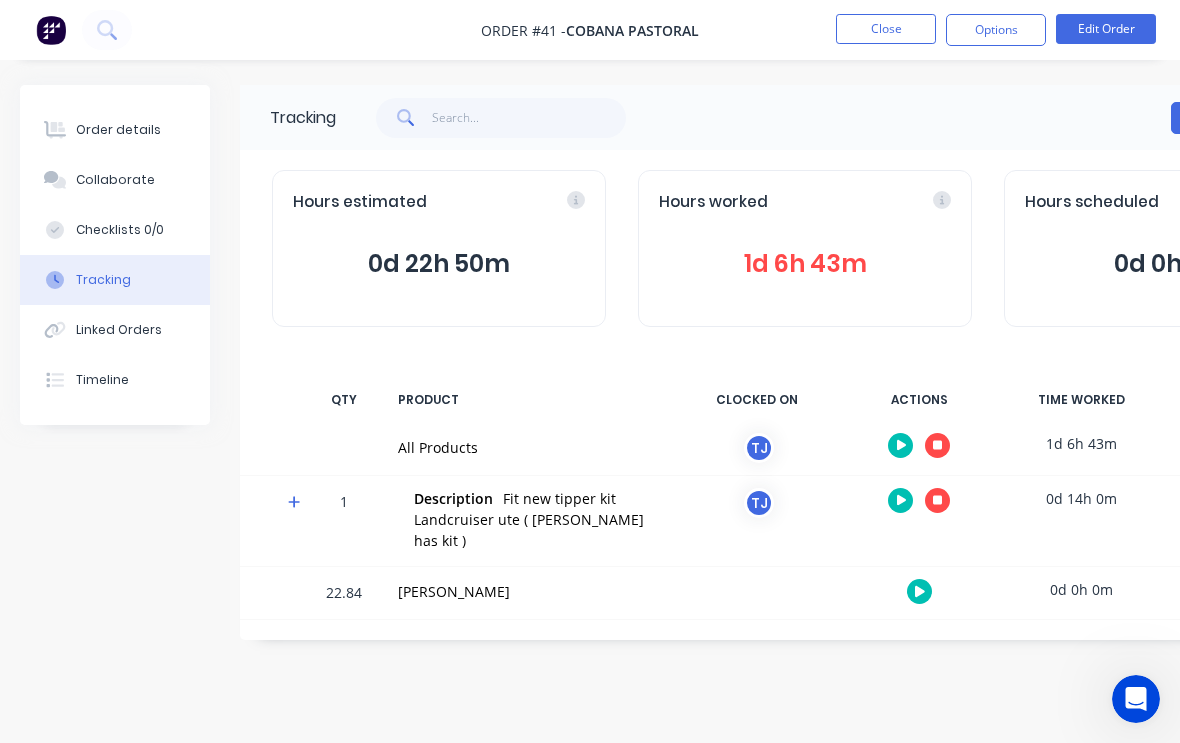 click 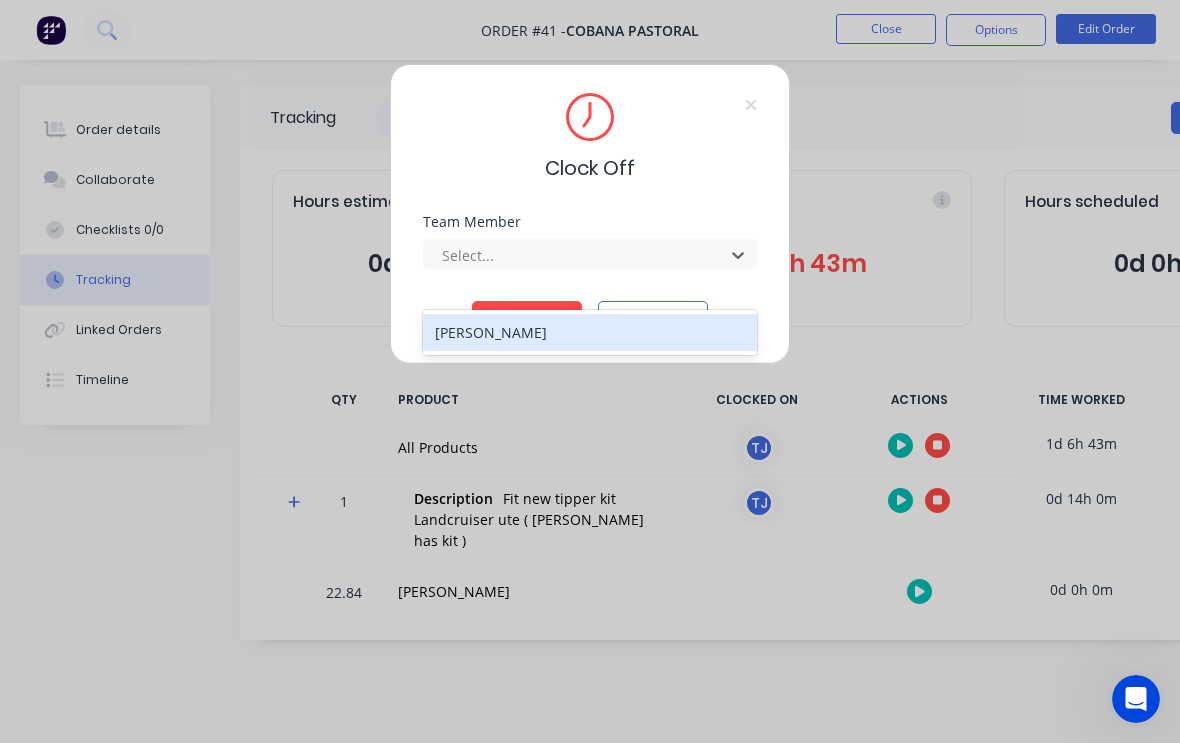 click on "[PERSON_NAME]" at bounding box center [590, 332] 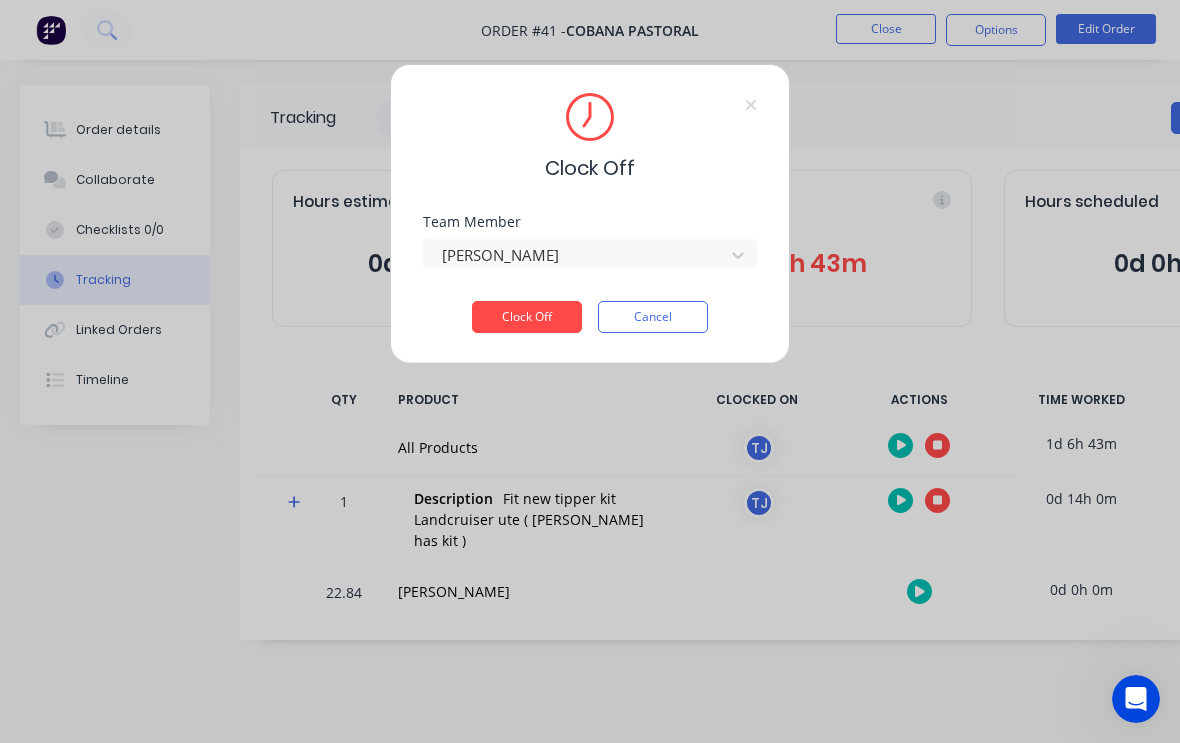 click on "Clock Off" at bounding box center (527, 317) 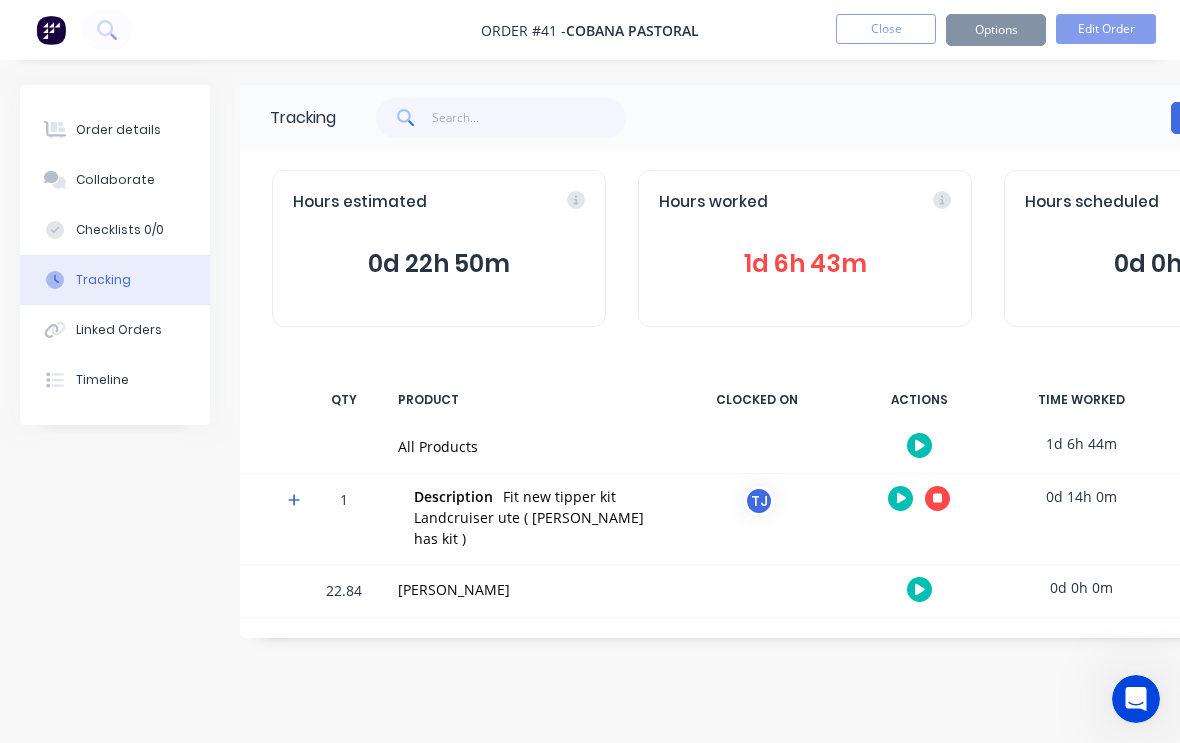 click 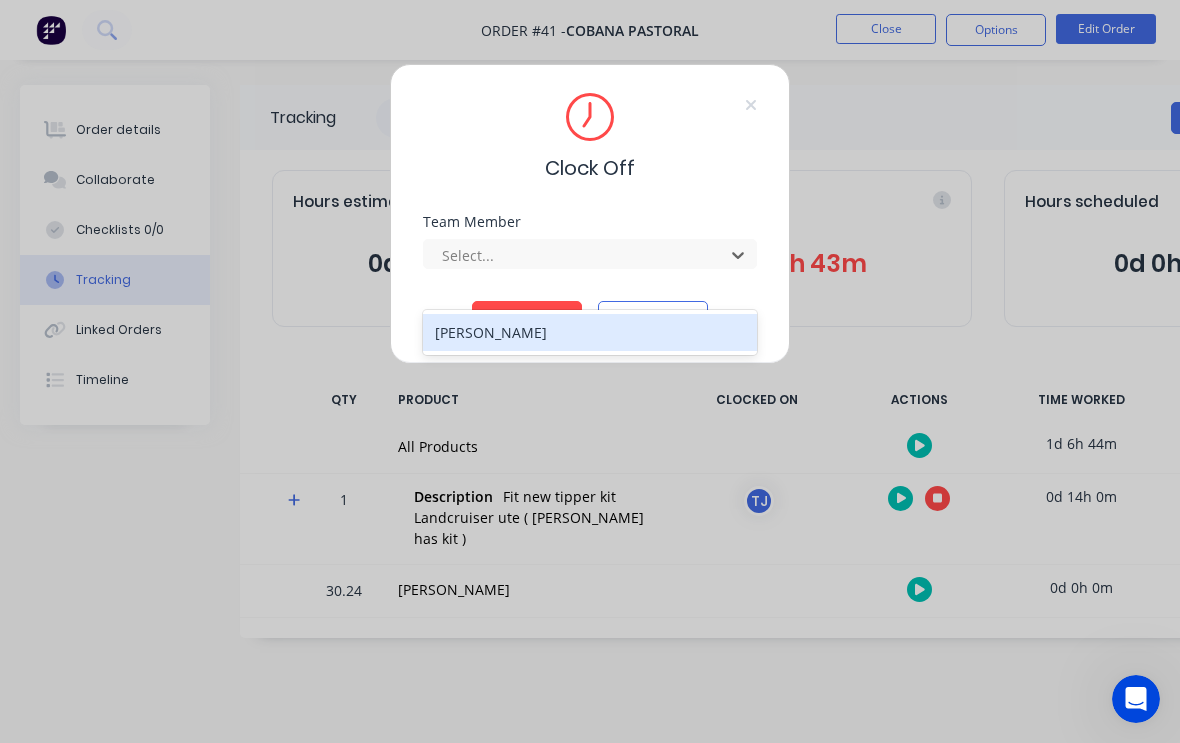 click on "[PERSON_NAME]" at bounding box center (590, 332) 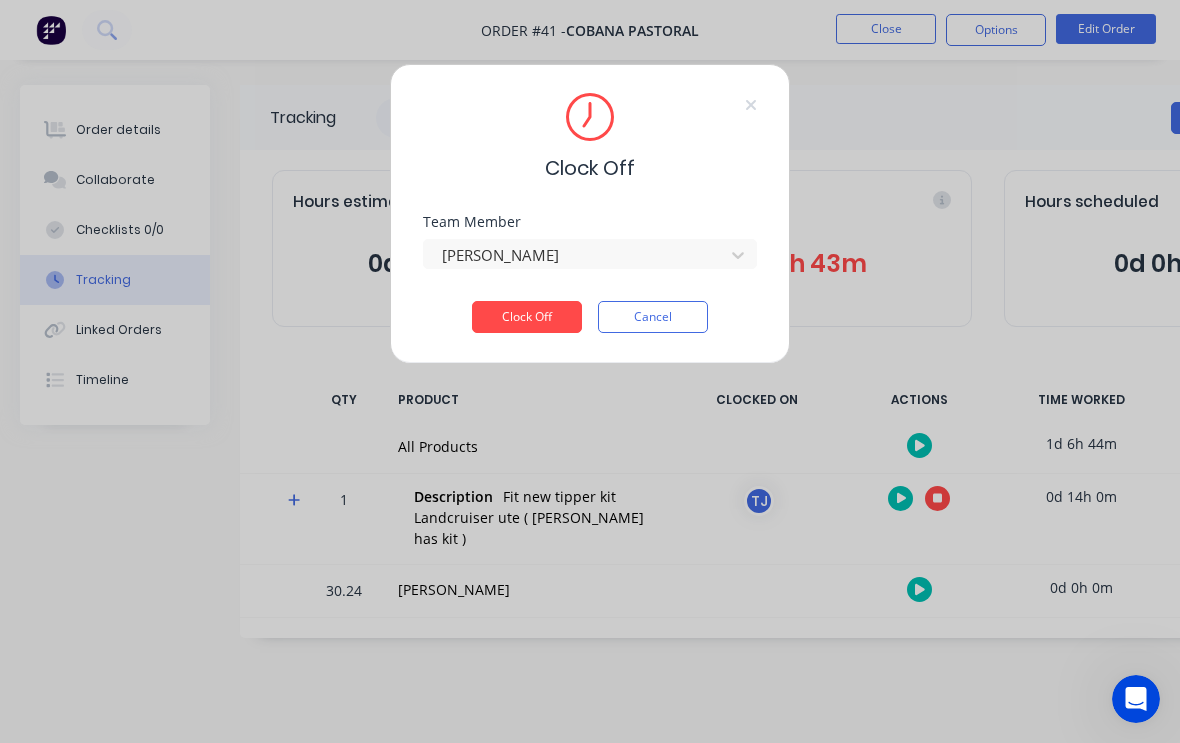 click on "Clock Off" at bounding box center (527, 317) 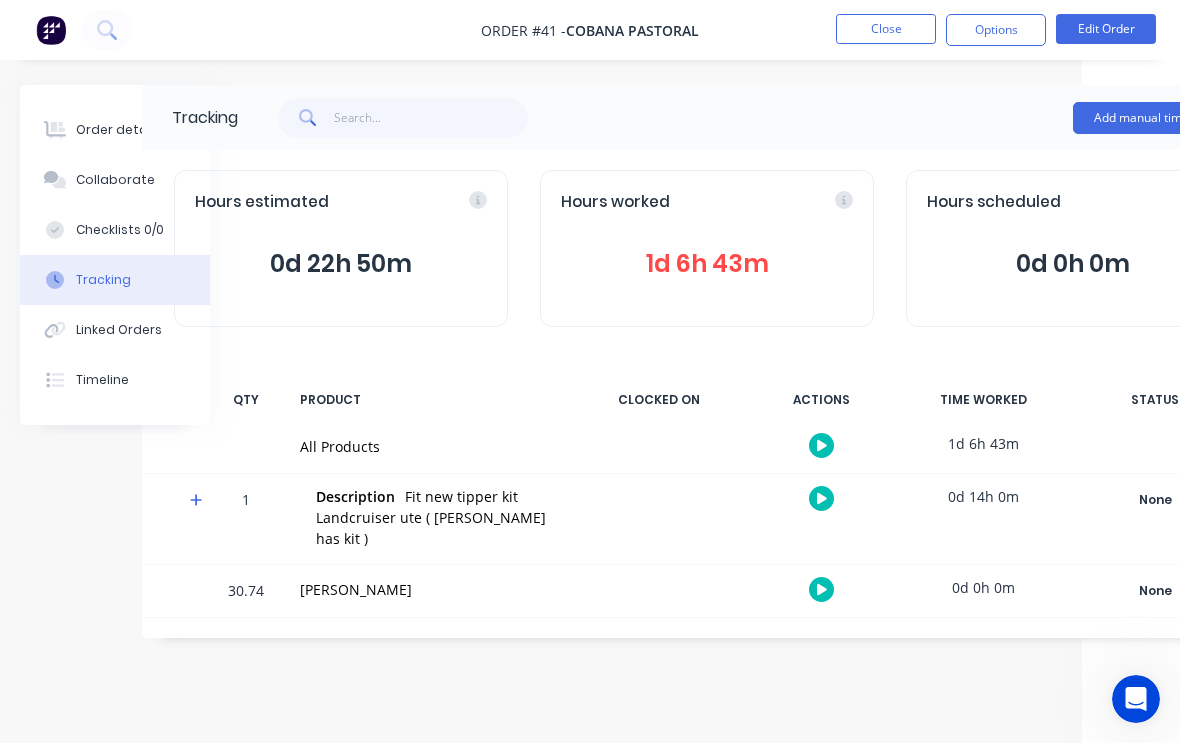 scroll, scrollTop: 33, scrollLeft: 87, axis: both 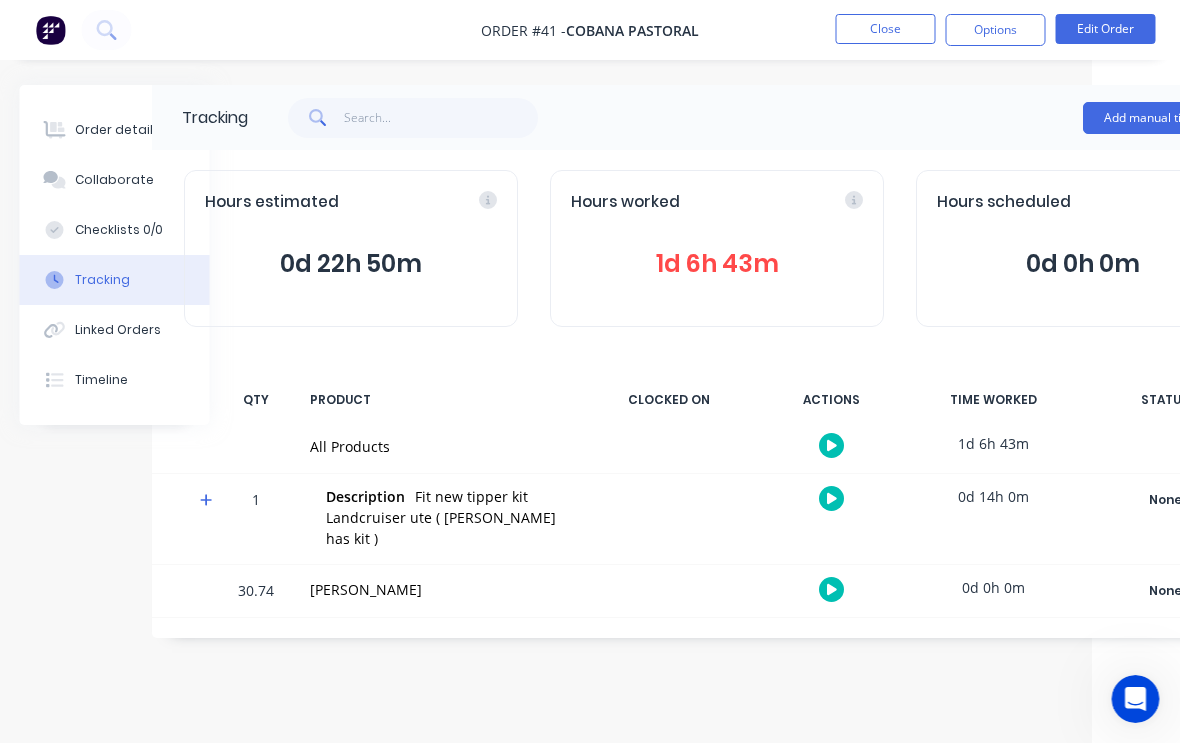 click on "Close" at bounding box center (886, 29) 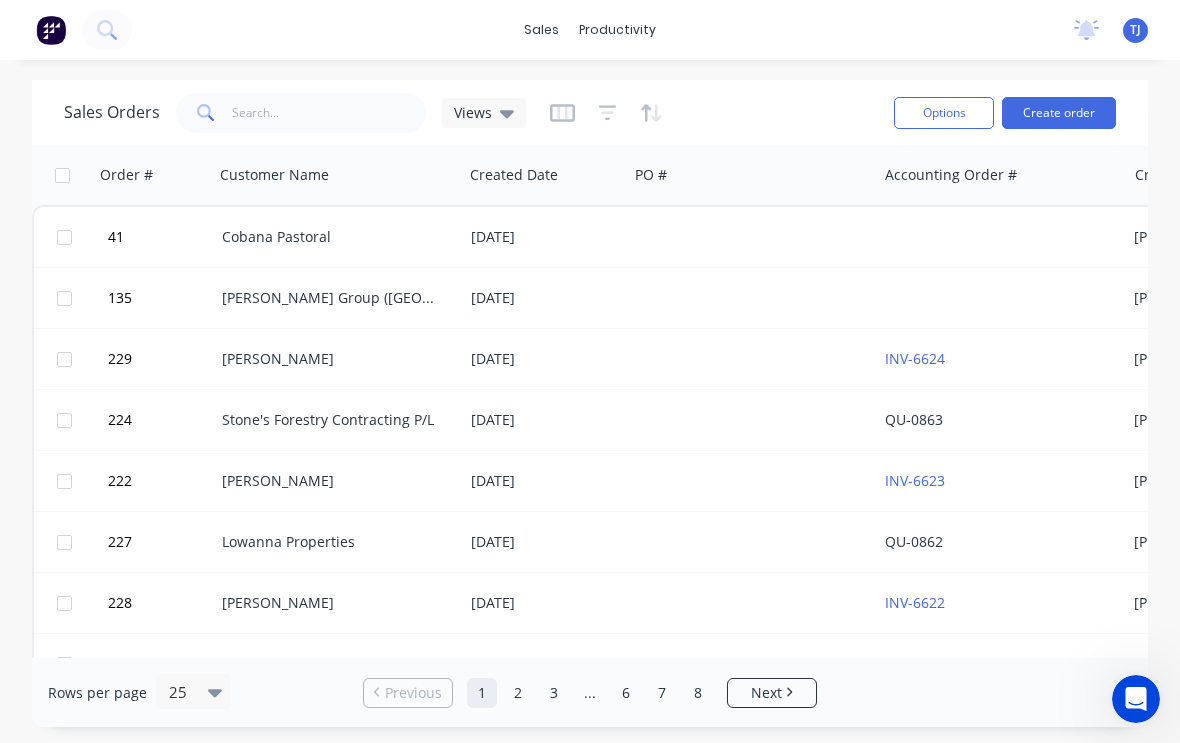 scroll, scrollTop: 0, scrollLeft: 0, axis: both 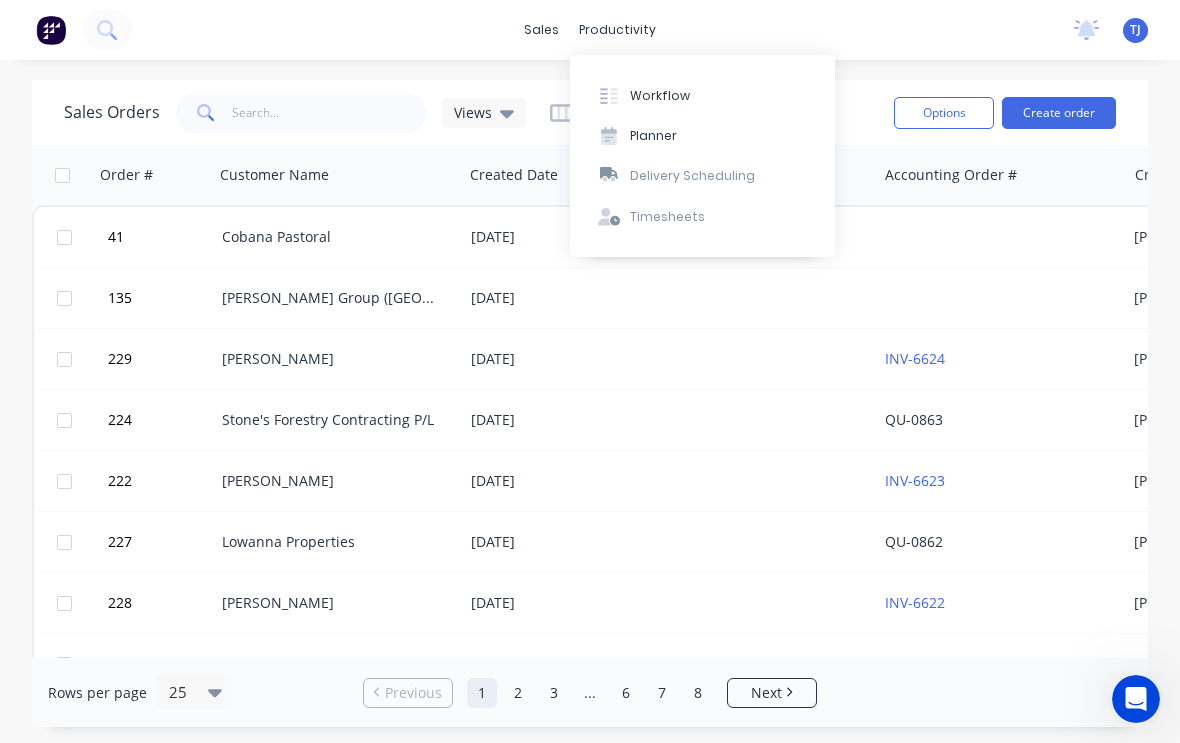 click on "Workflow" at bounding box center [702, 95] 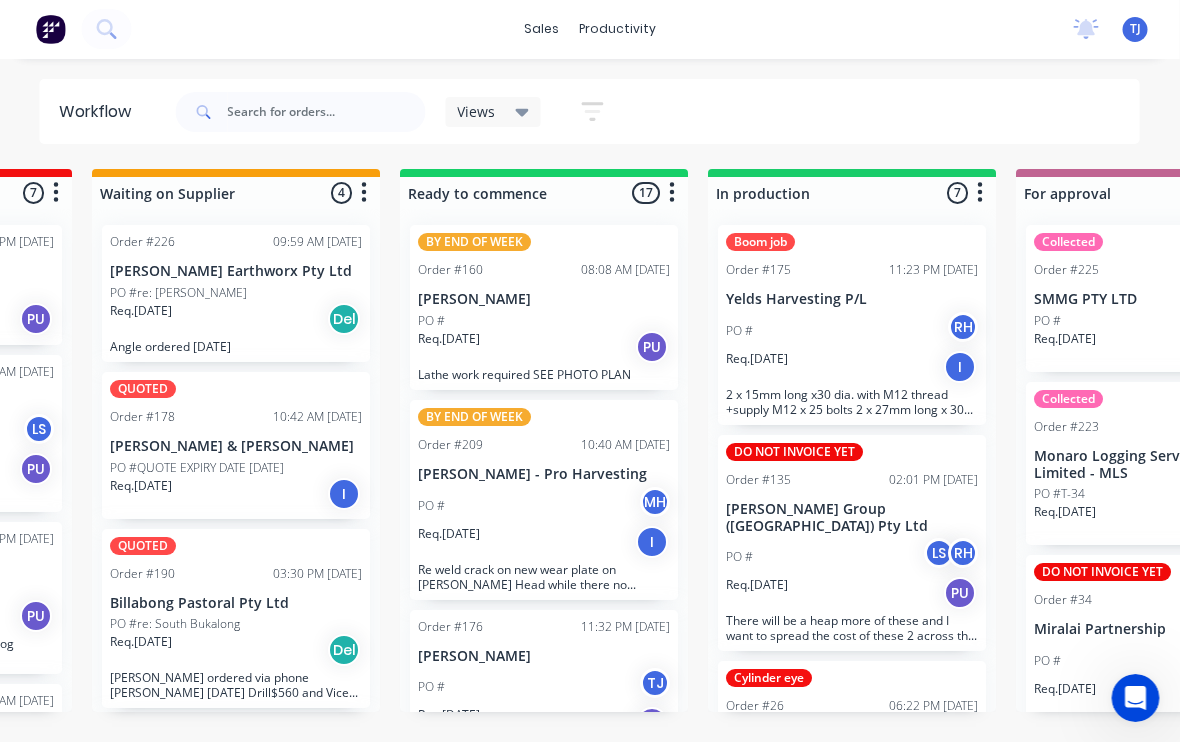 scroll, scrollTop: 3, scrollLeft: 567, axis: both 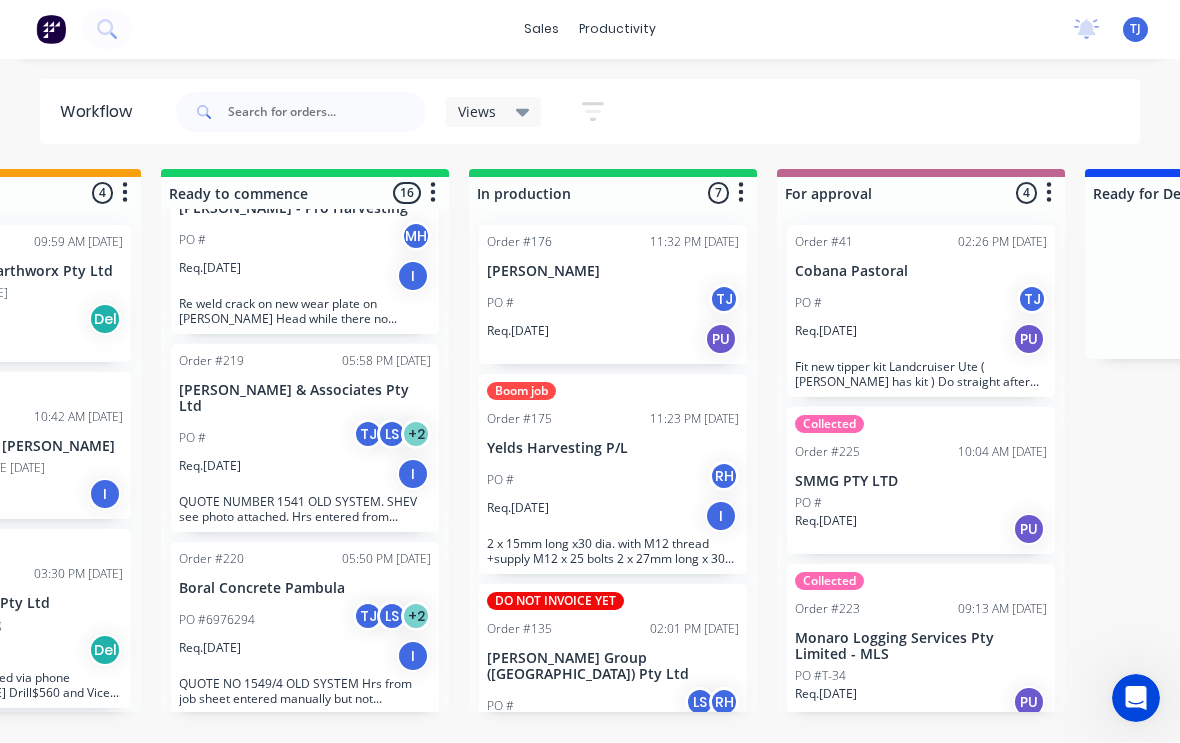 click on "PO # TJ" at bounding box center (613, 304) 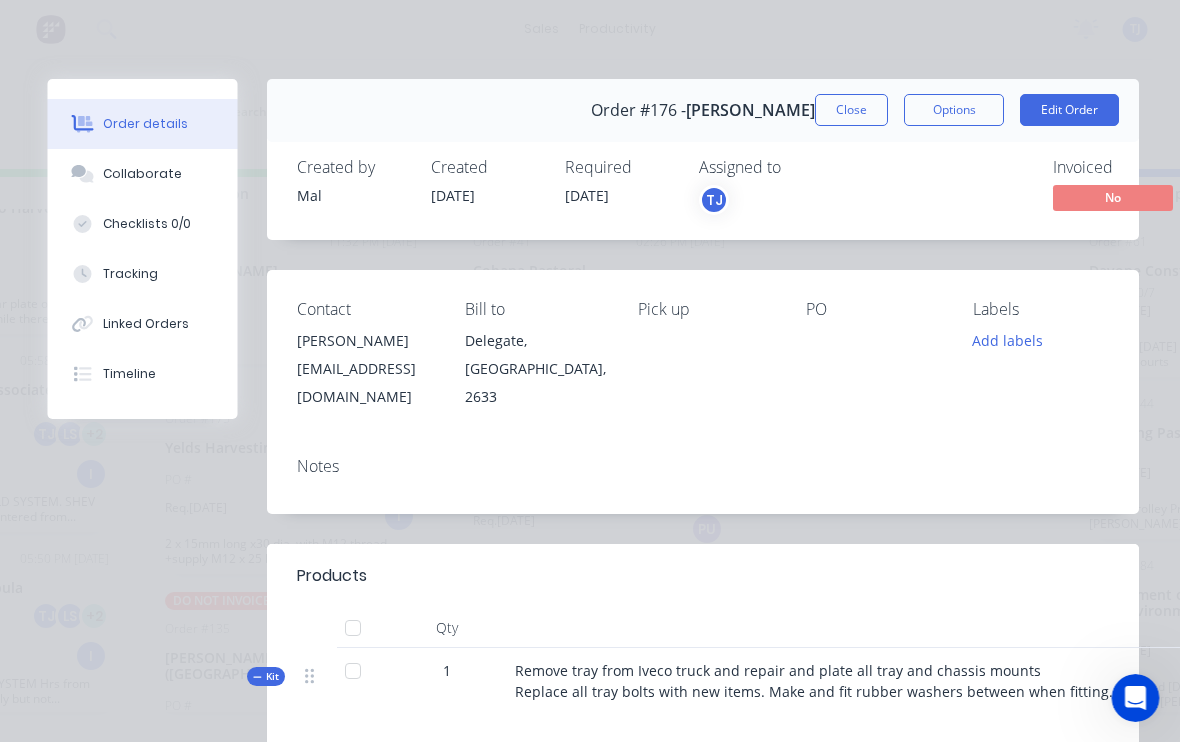 scroll, scrollTop: 3, scrollLeft: 1140, axis: both 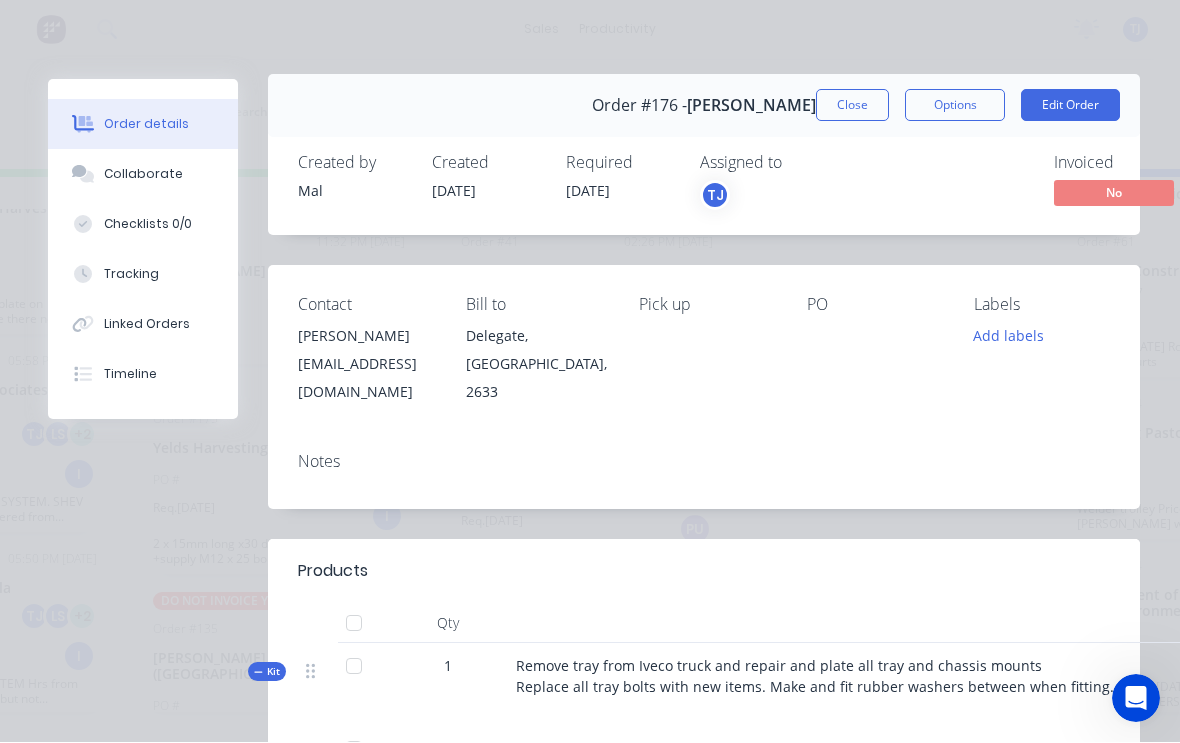 click on "Edit Order" at bounding box center (1070, 106) 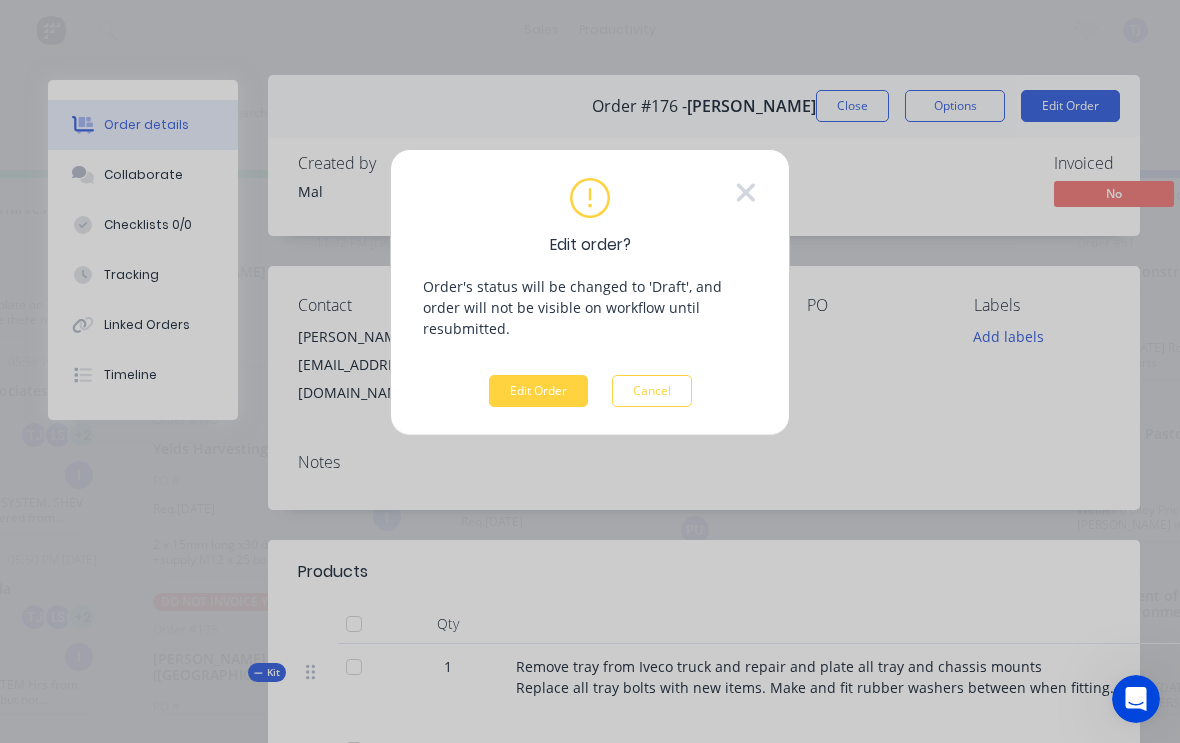 click on "Edit Order" at bounding box center [538, 391] 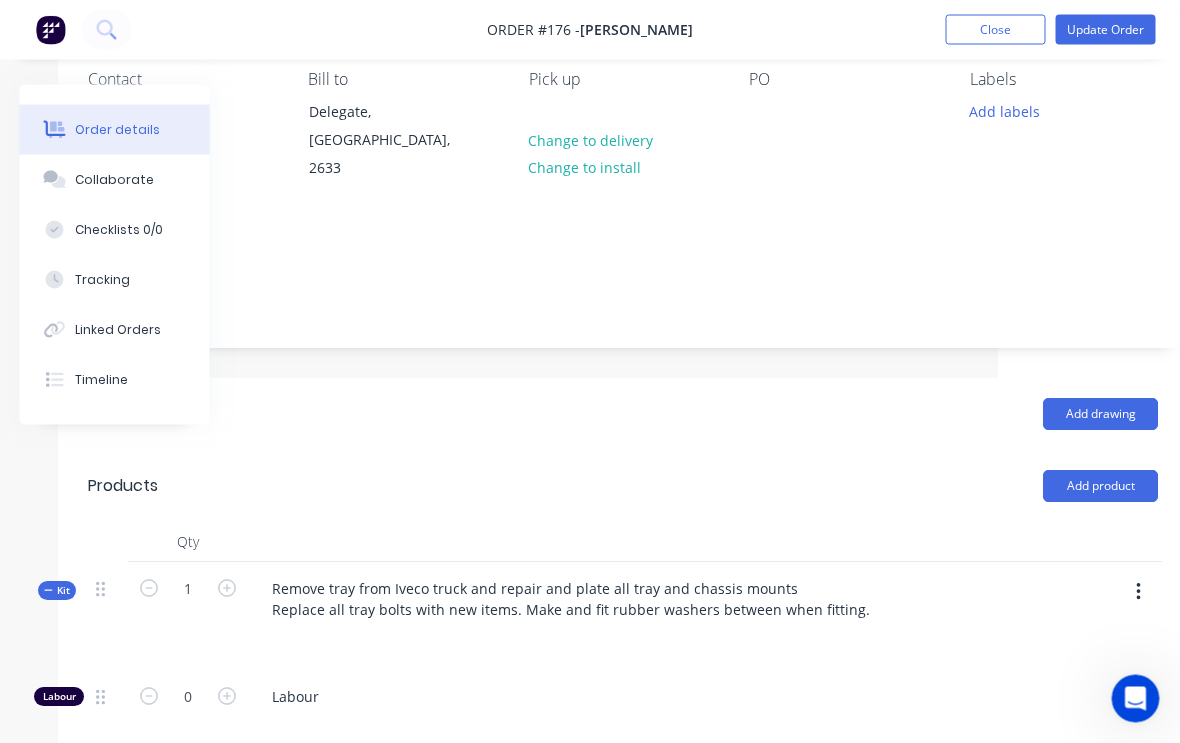 scroll, scrollTop: 151, scrollLeft: 181, axis: both 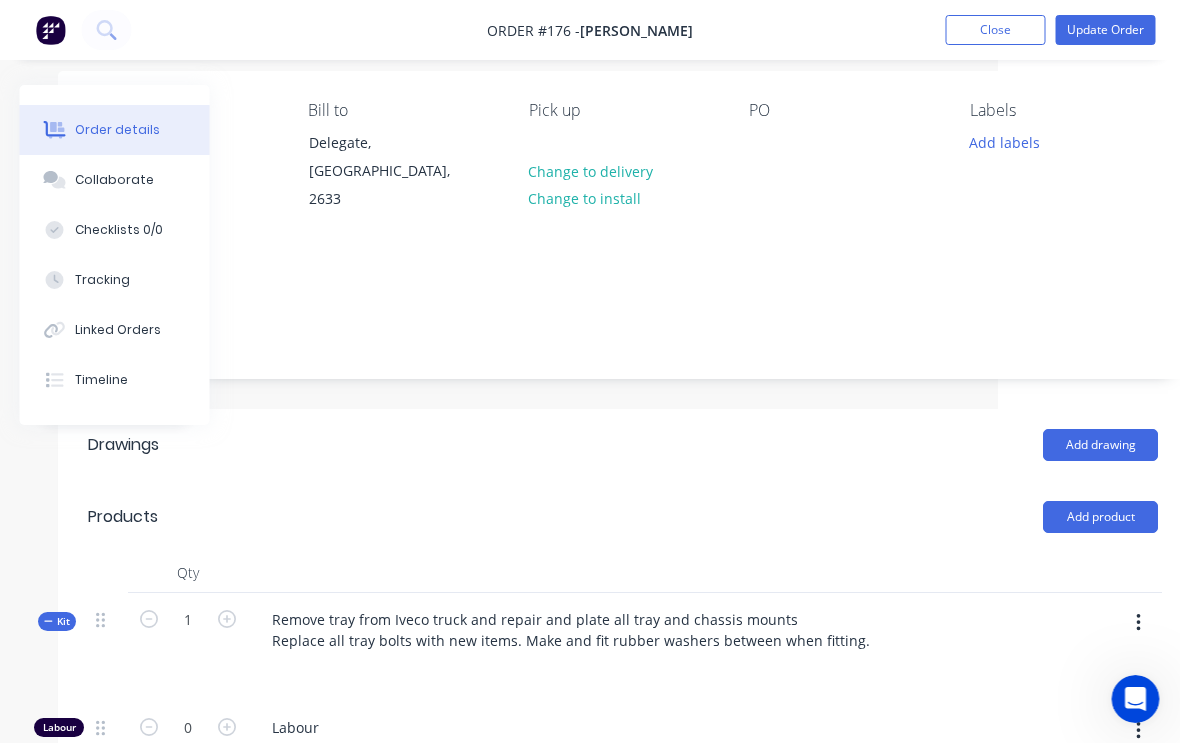 click on "Tracking" at bounding box center (115, 280) 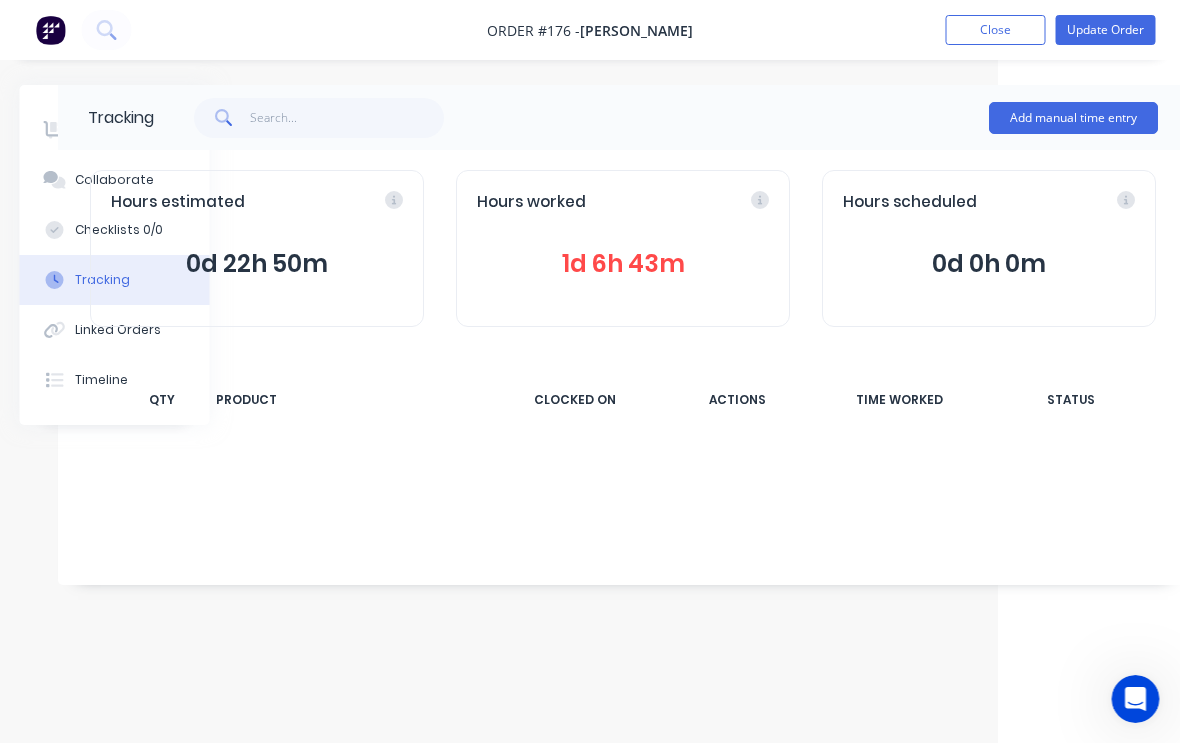 scroll, scrollTop: 33, scrollLeft: 182, axis: both 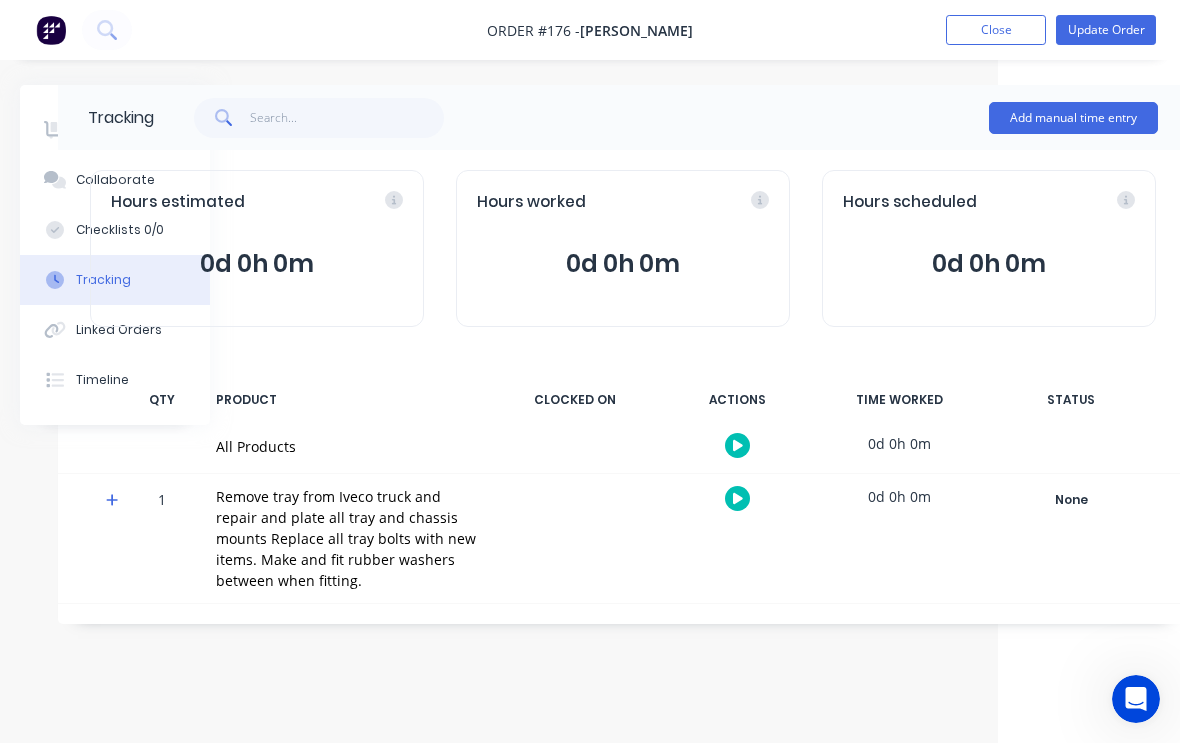 click on "Update Order" at bounding box center (1106, 30) 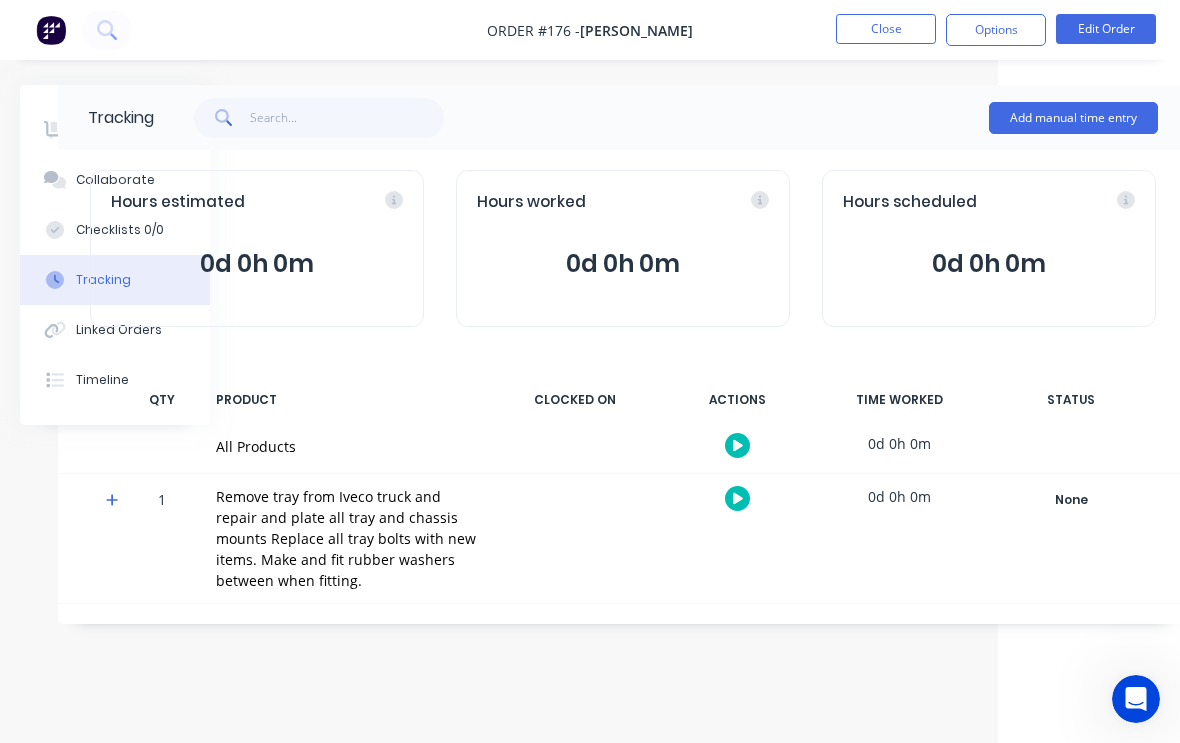 click on "Close" at bounding box center [886, 29] 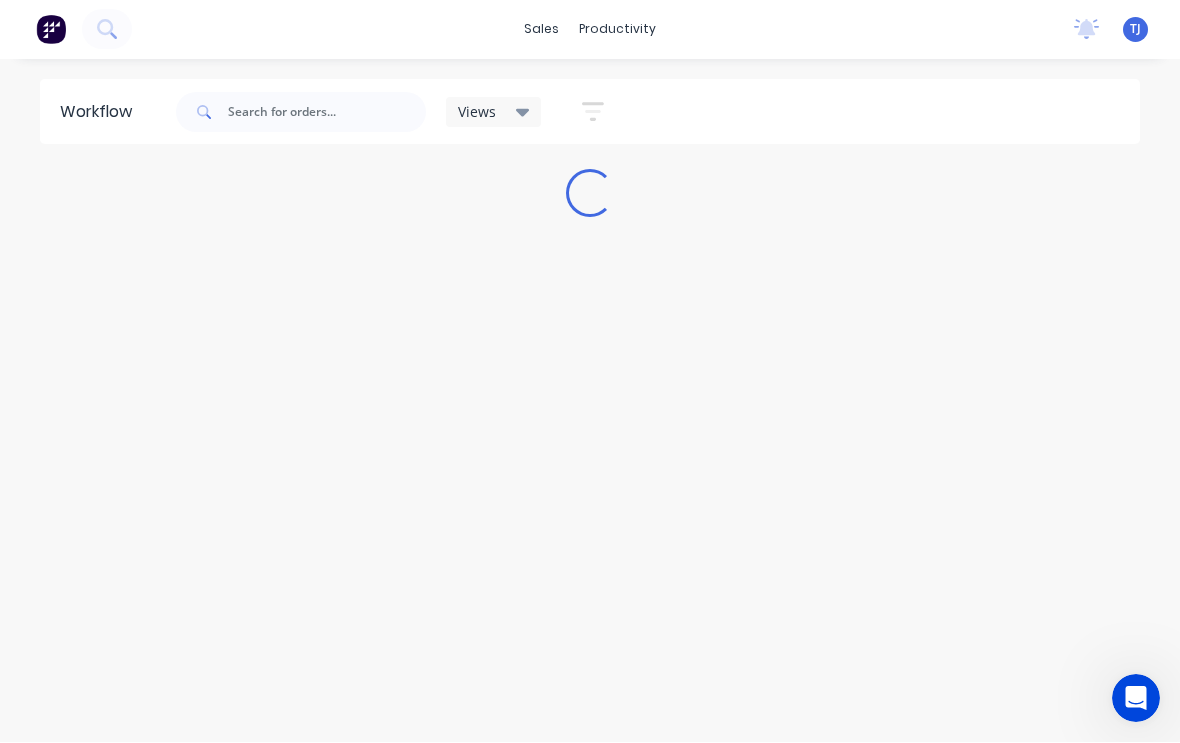 scroll, scrollTop: 1, scrollLeft: 0, axis: vertical 